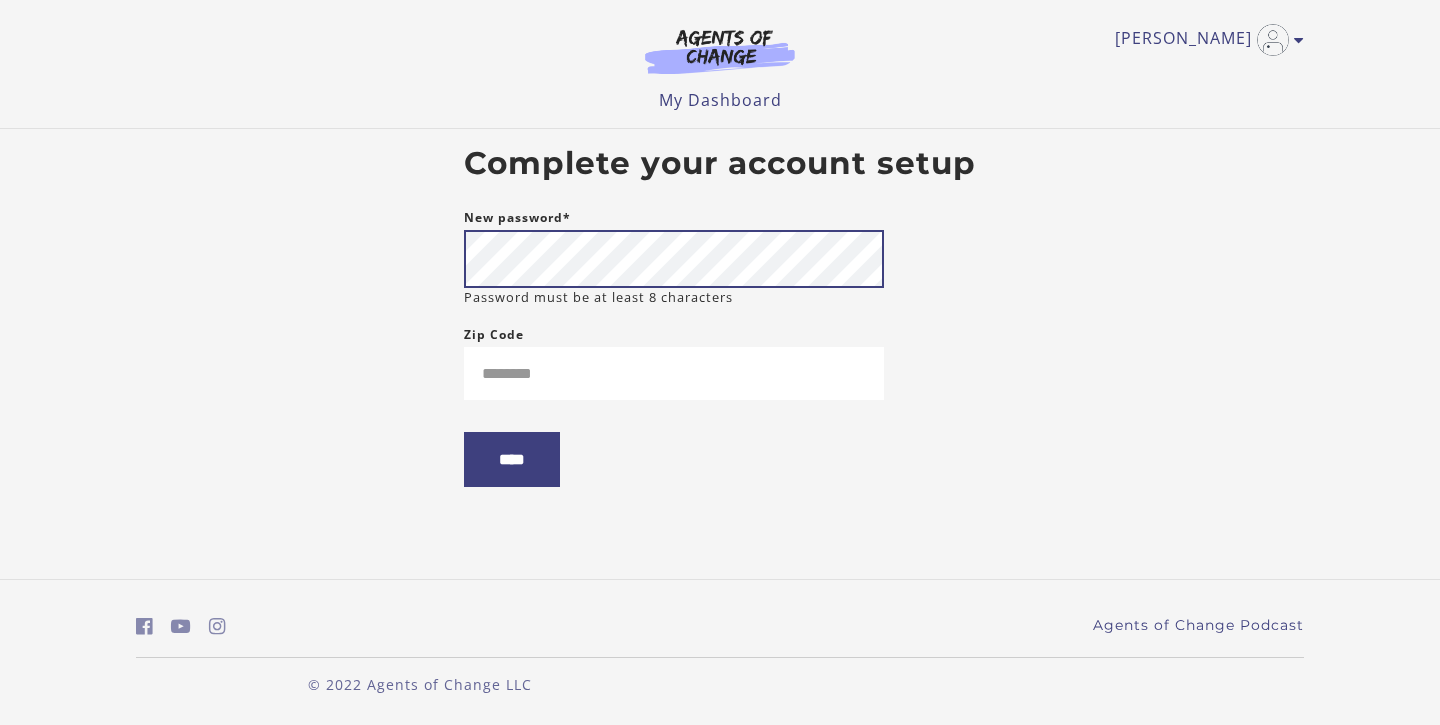 scroll, scrollTop: 0, scrollLeft: 0, axis: both 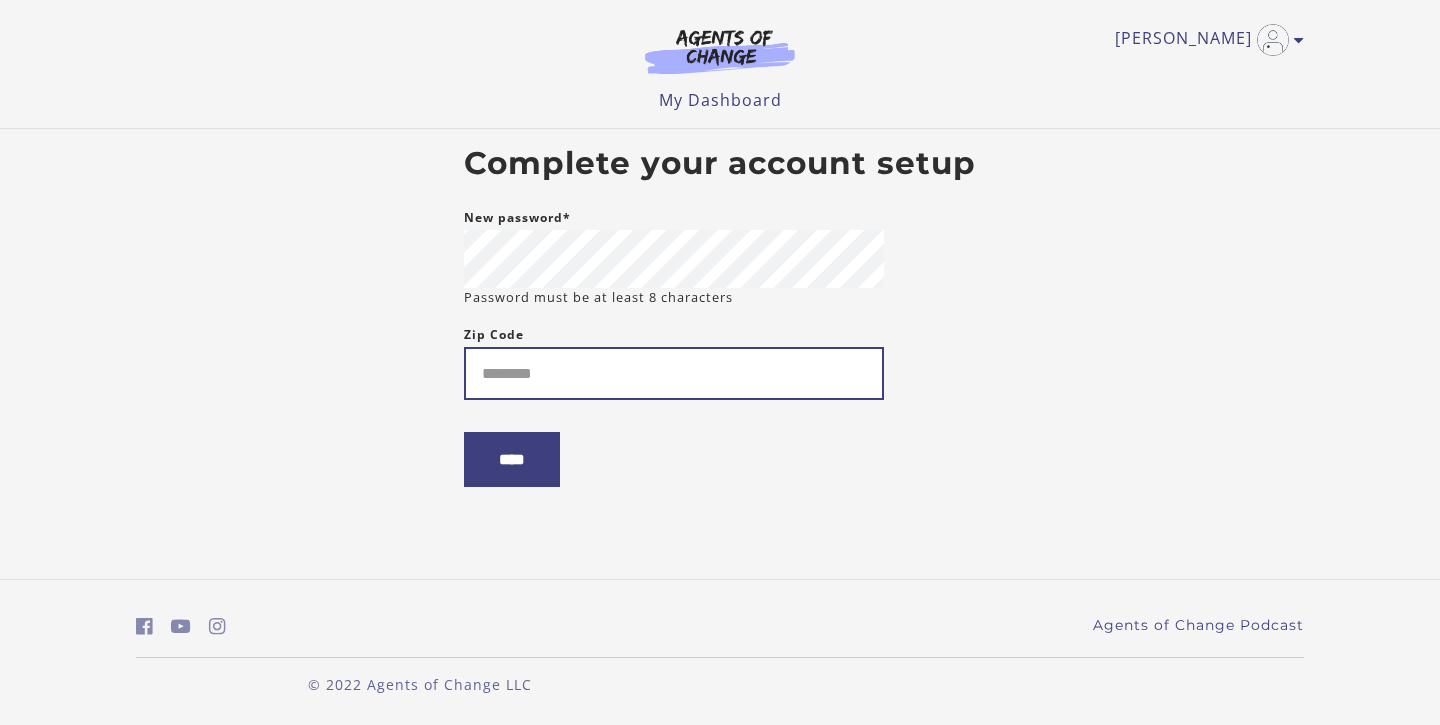 click on "Zip Code" at bounding box center (674, 373) 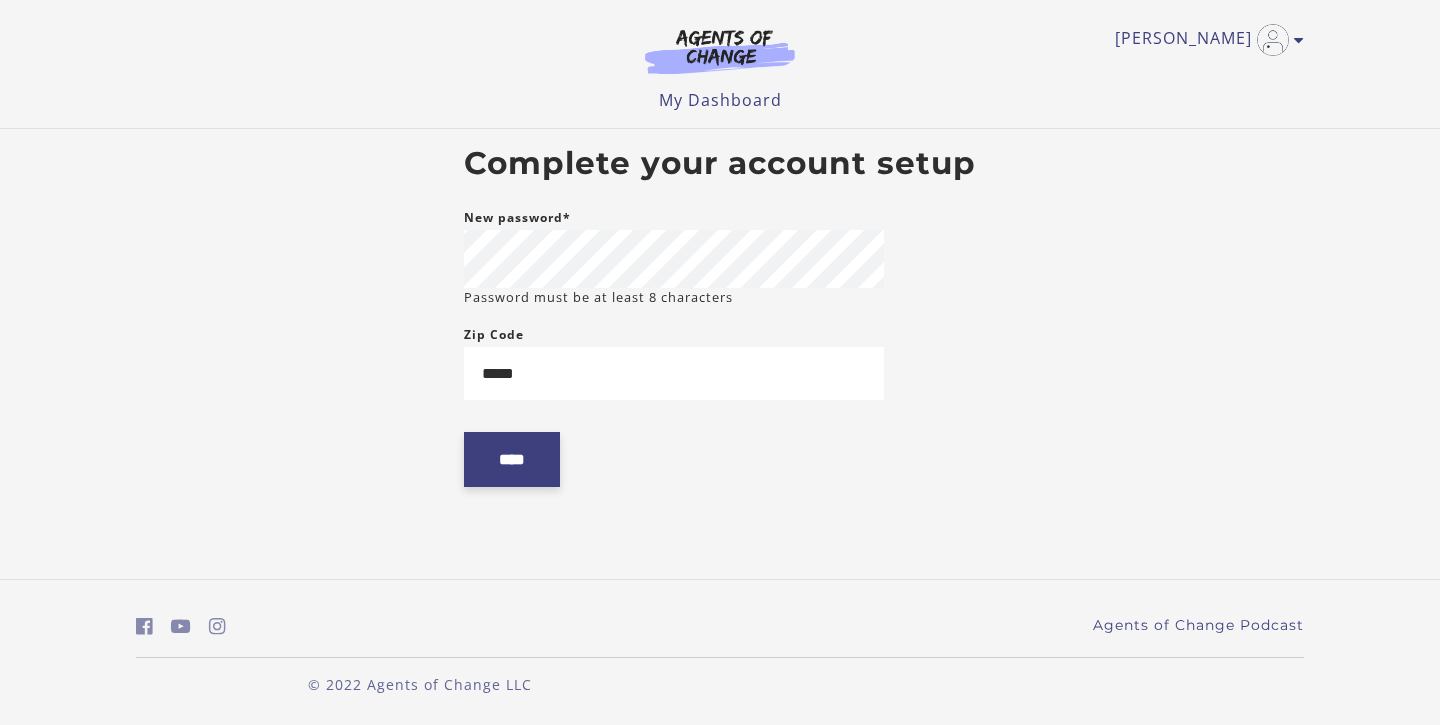 click on "****" at bounding box center (512, 459) 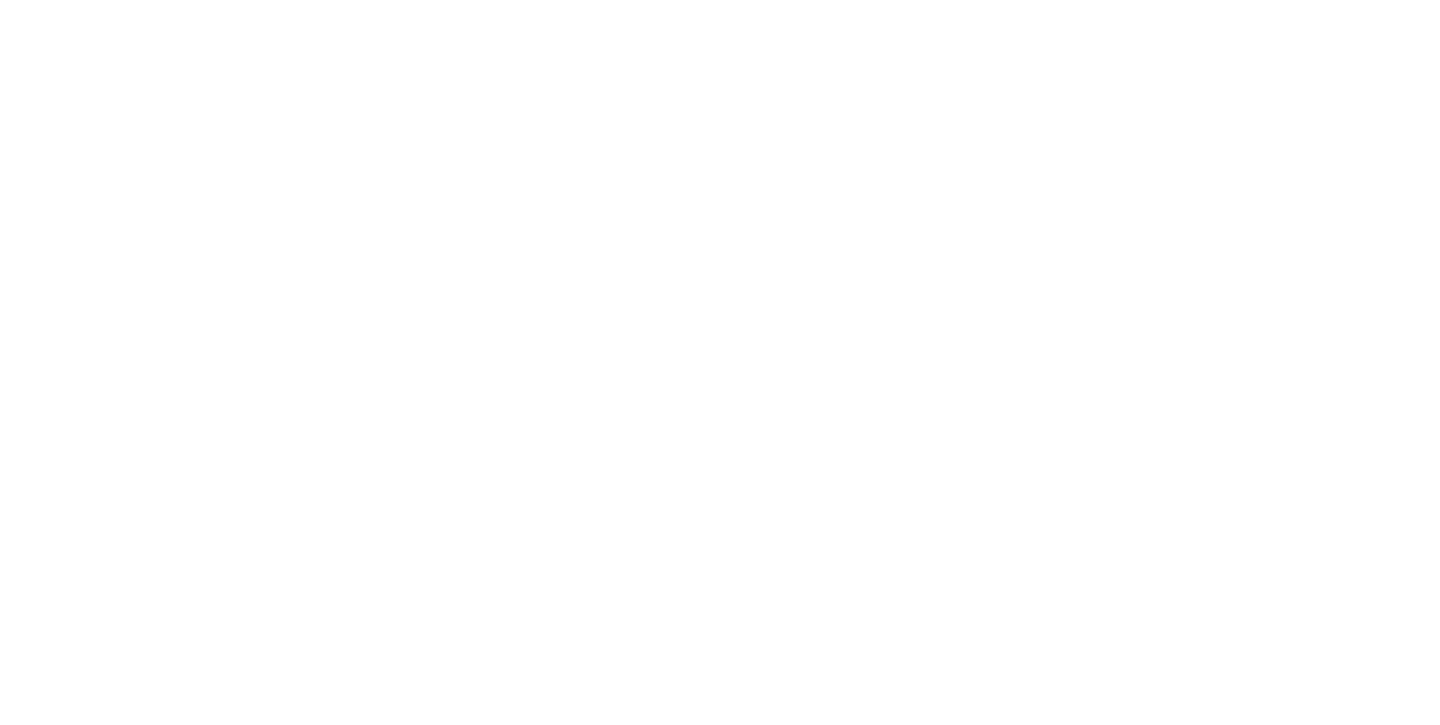scroll, scrollTop: 0, scrollLeft: 0, axis: both 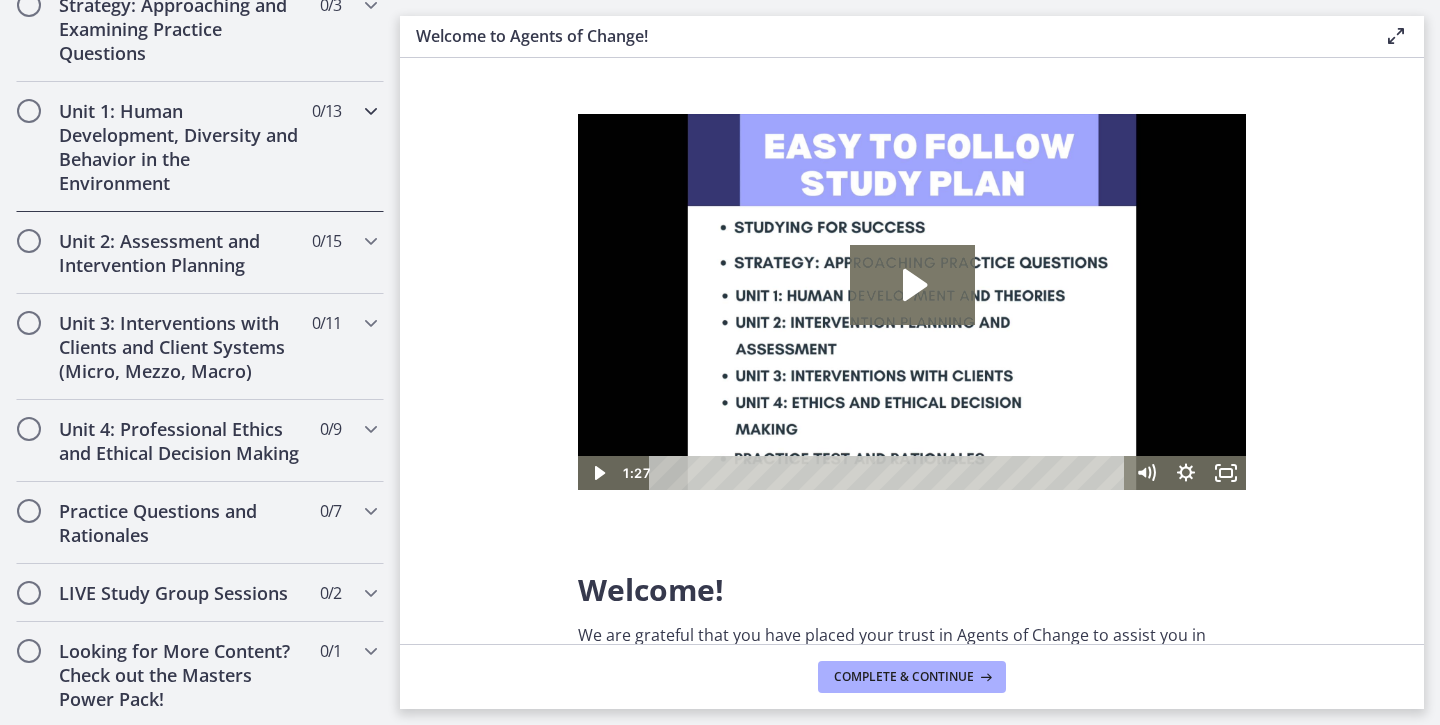 click on "Unit 1: Human Development, Diversity and Behavior in the Environment" at bounding box center [181, 147] 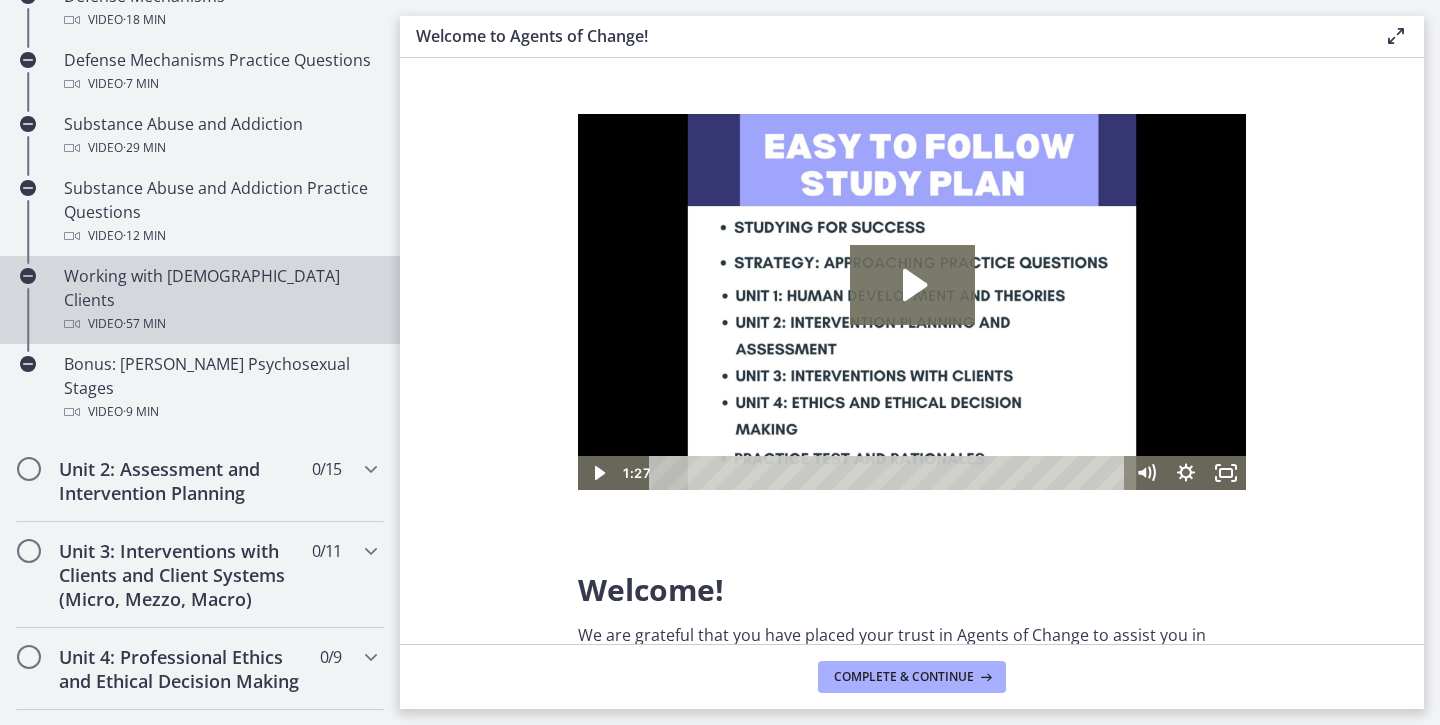 scroll, scrollTop: 1281, scrollLeft: 0, axis: vertical 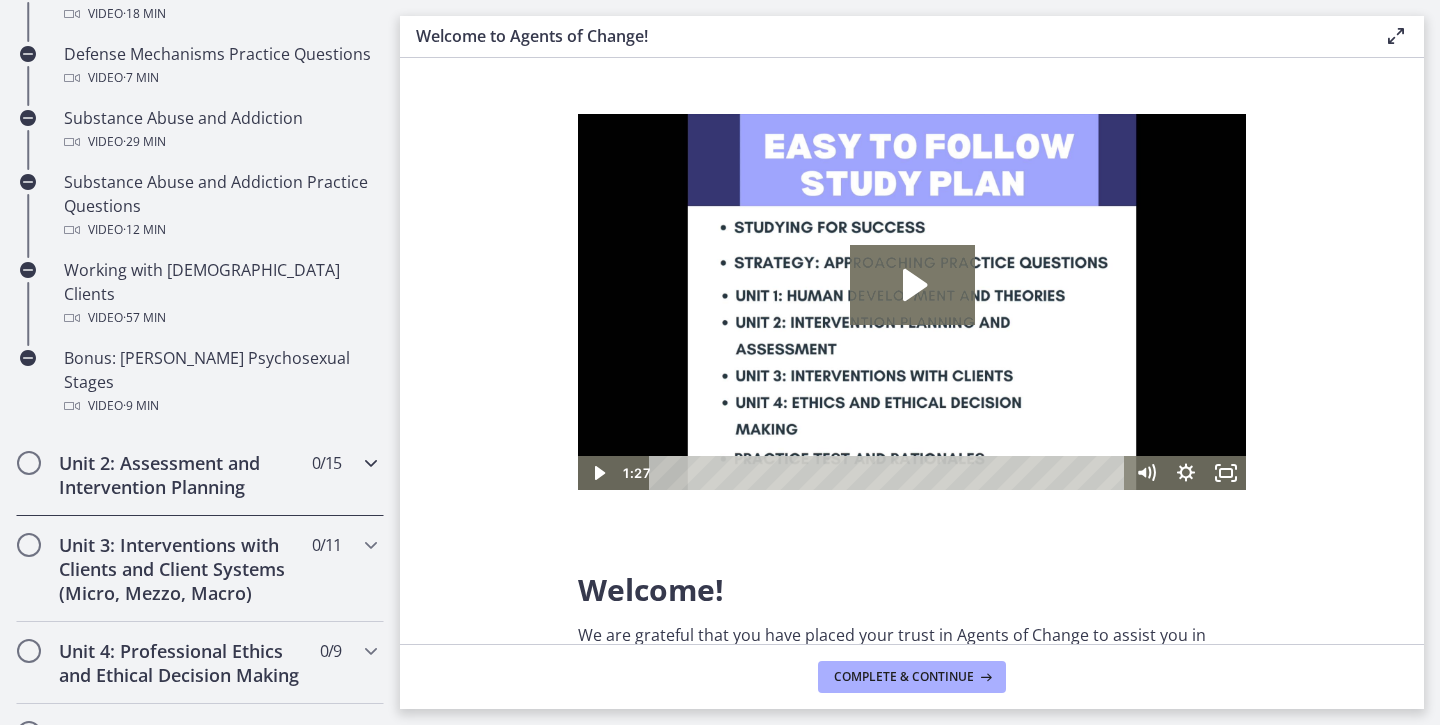 click on "Unit 2: Assessment and Intervention Planning" at bounding box center (181, 475) 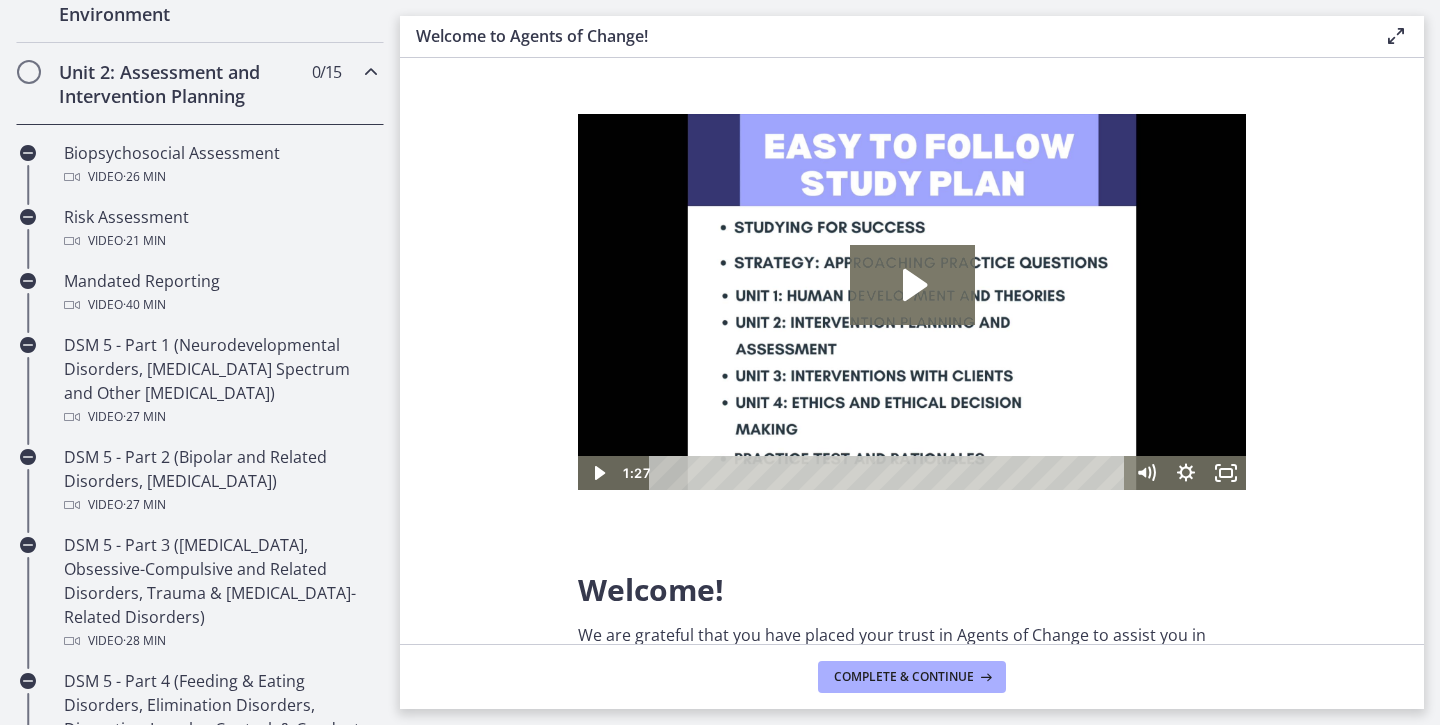 scroll, scrollTop: 0, scrollLeft: 0, axis: both 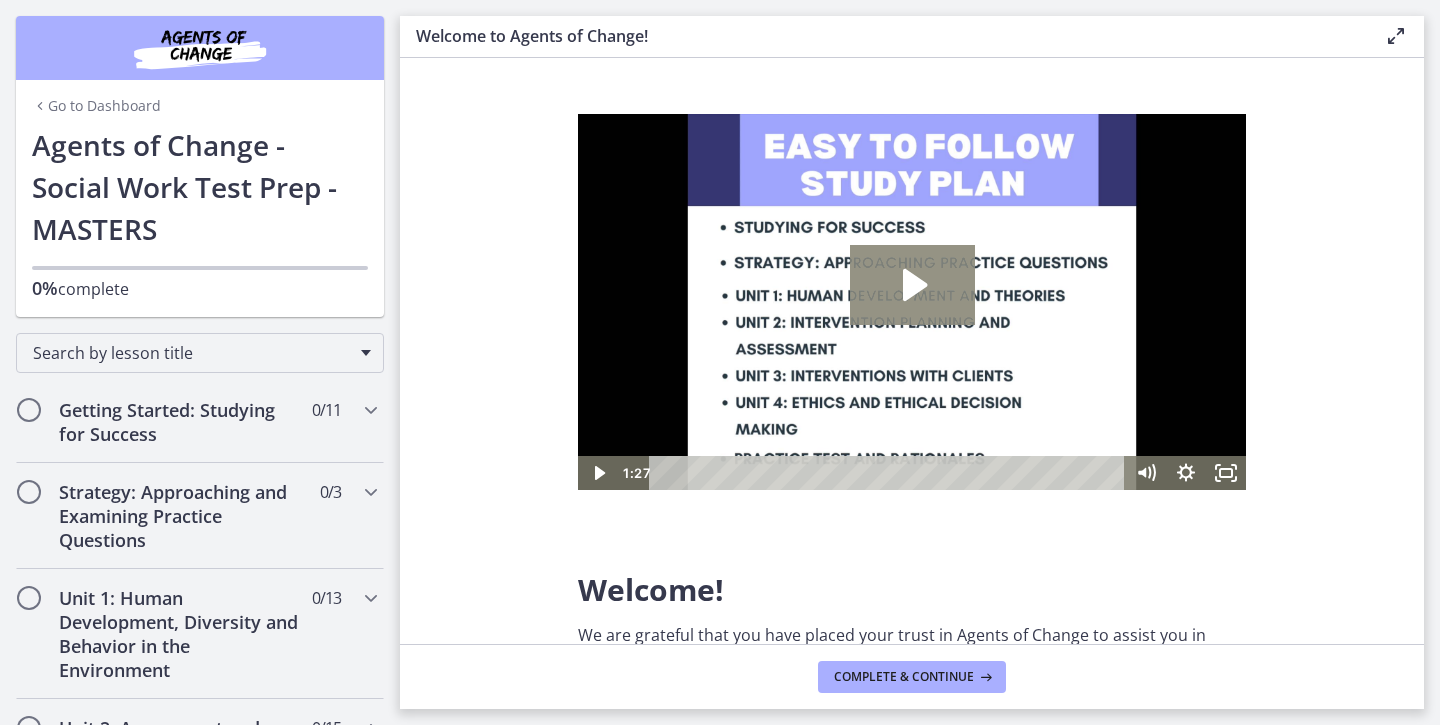 click 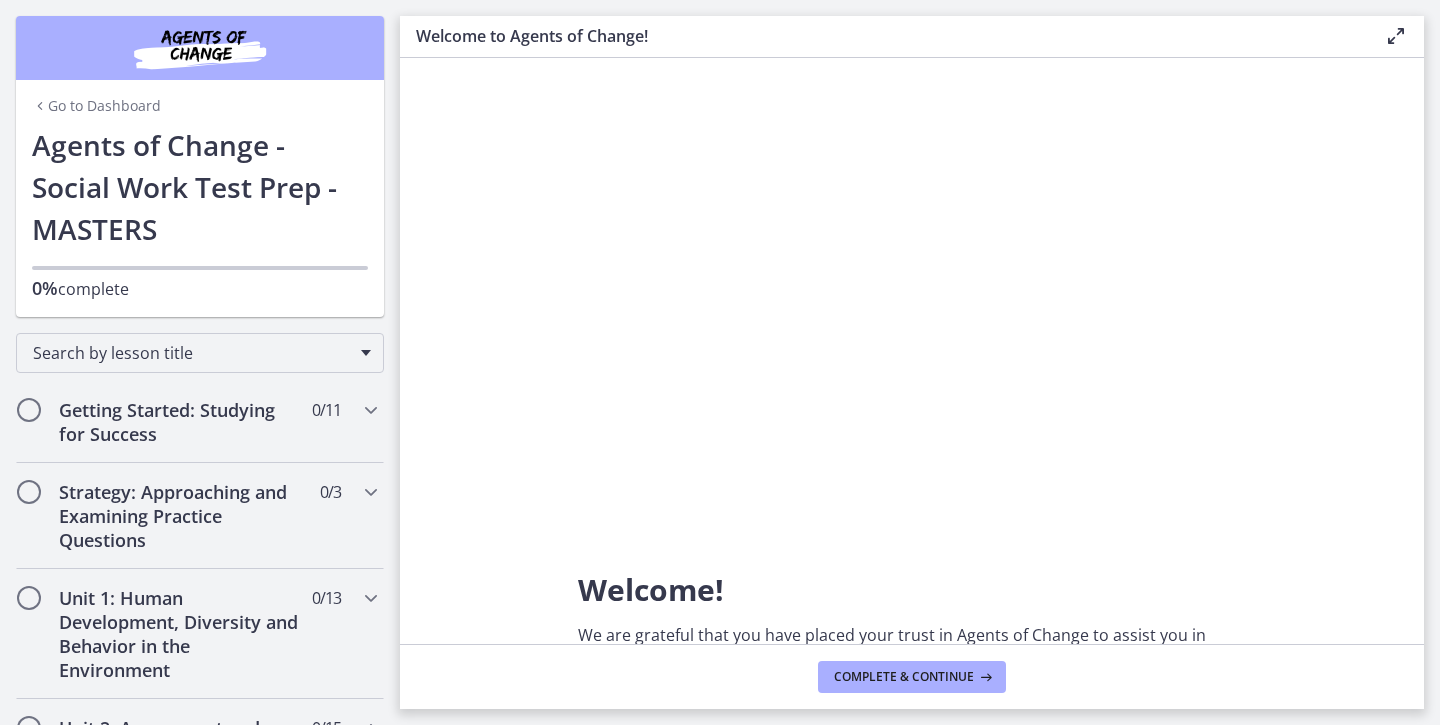 type 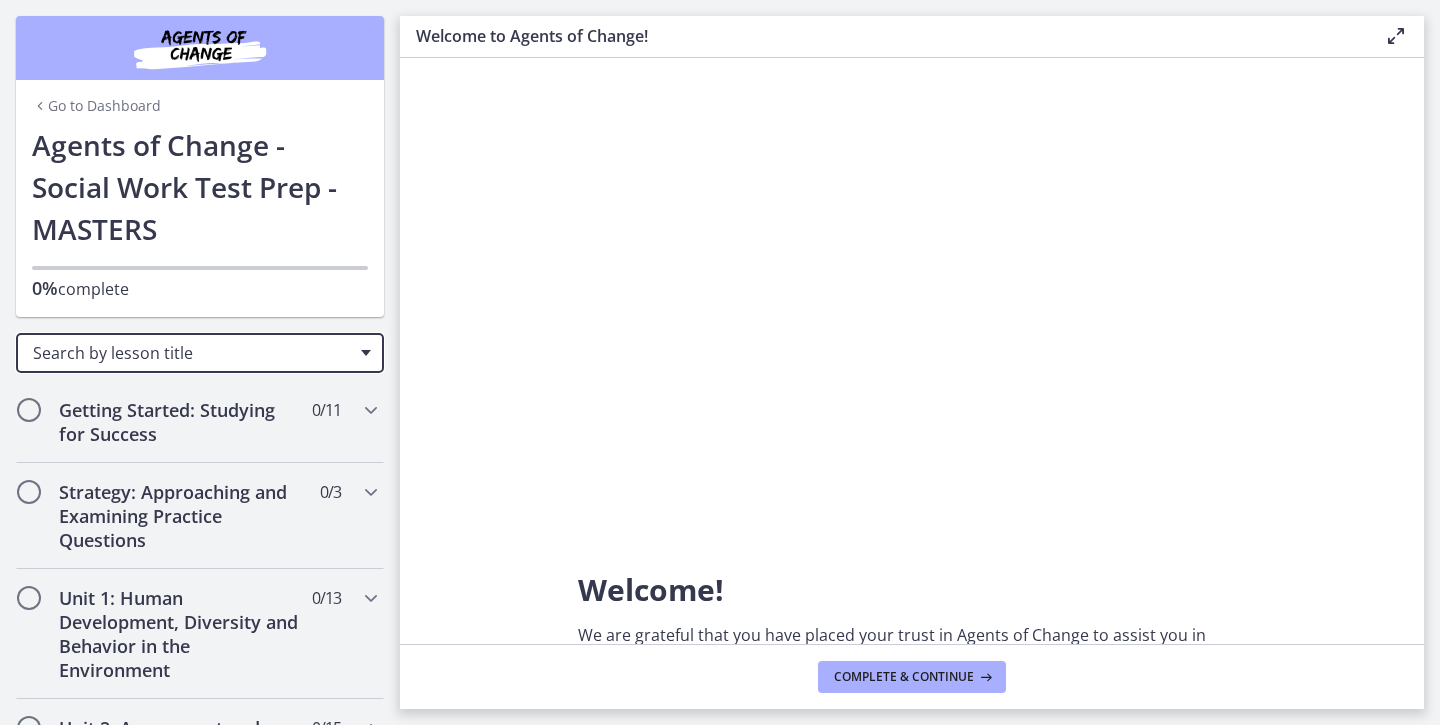 click on "Search by lesson title" at bounding box center [192, 353] 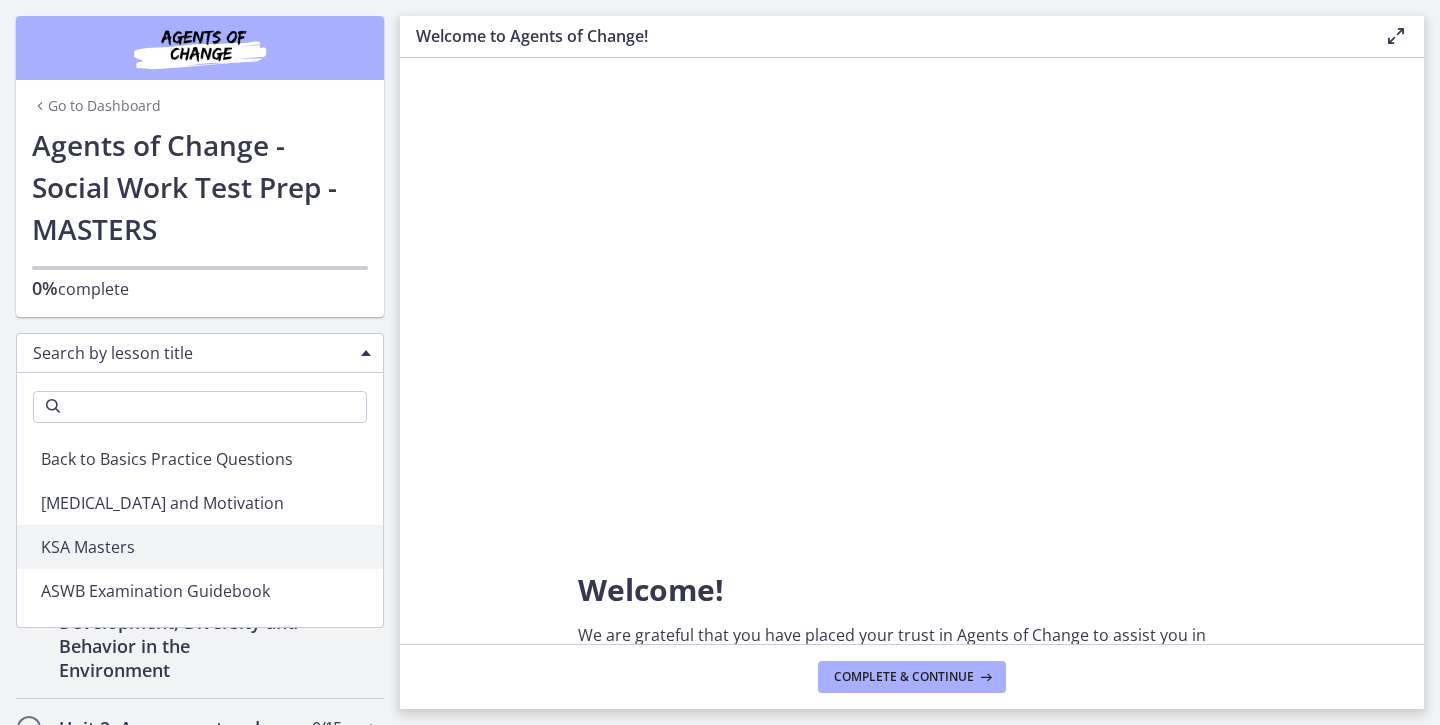scroll, scrollTop: 0, scrollLeft: 0, axis: both 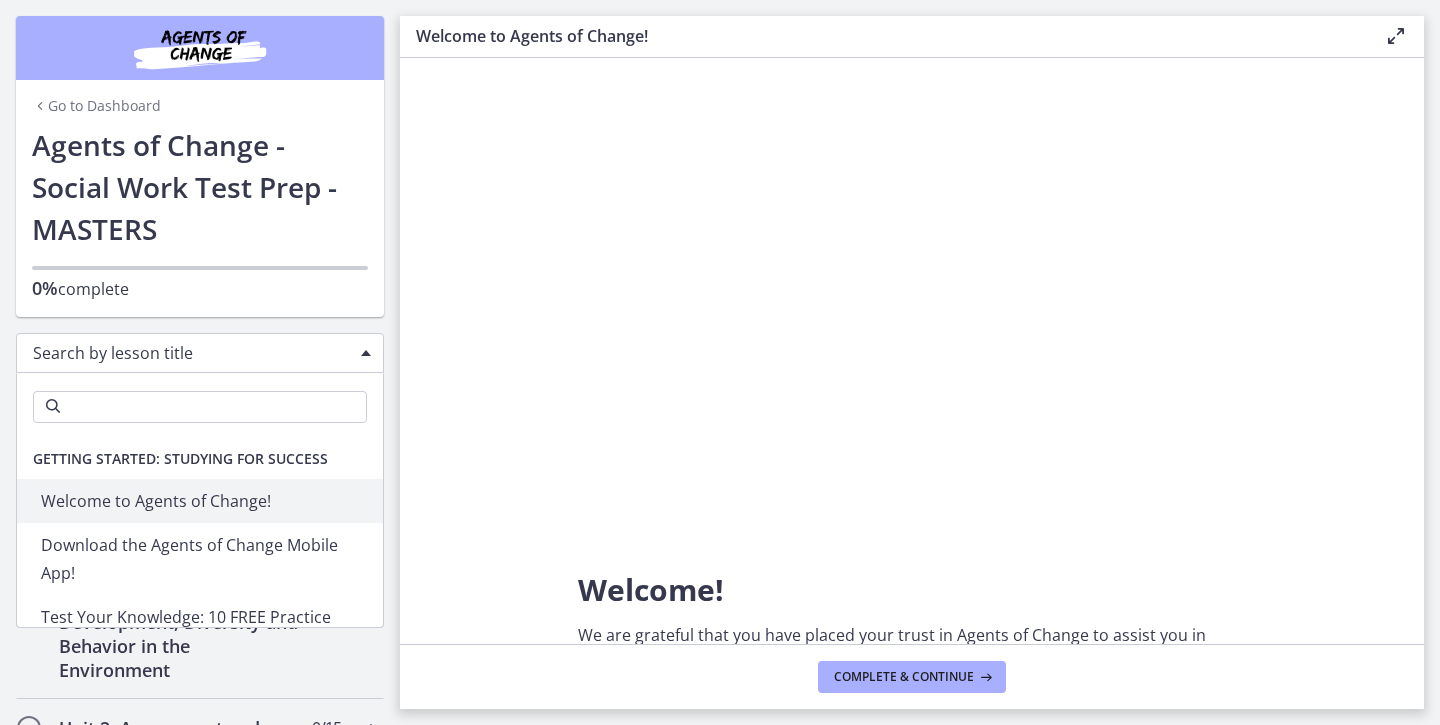 click on "Search by lesson title" at bounding box center (200, 353) 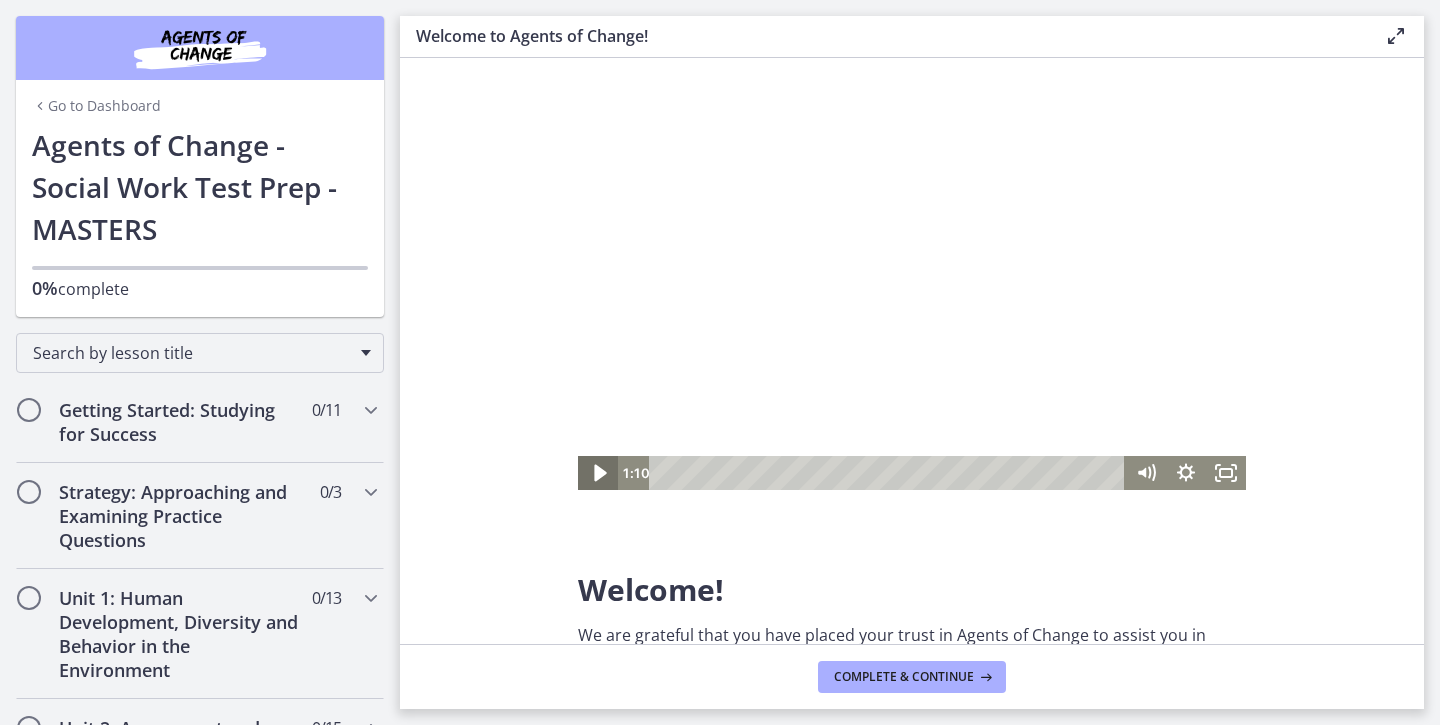 click 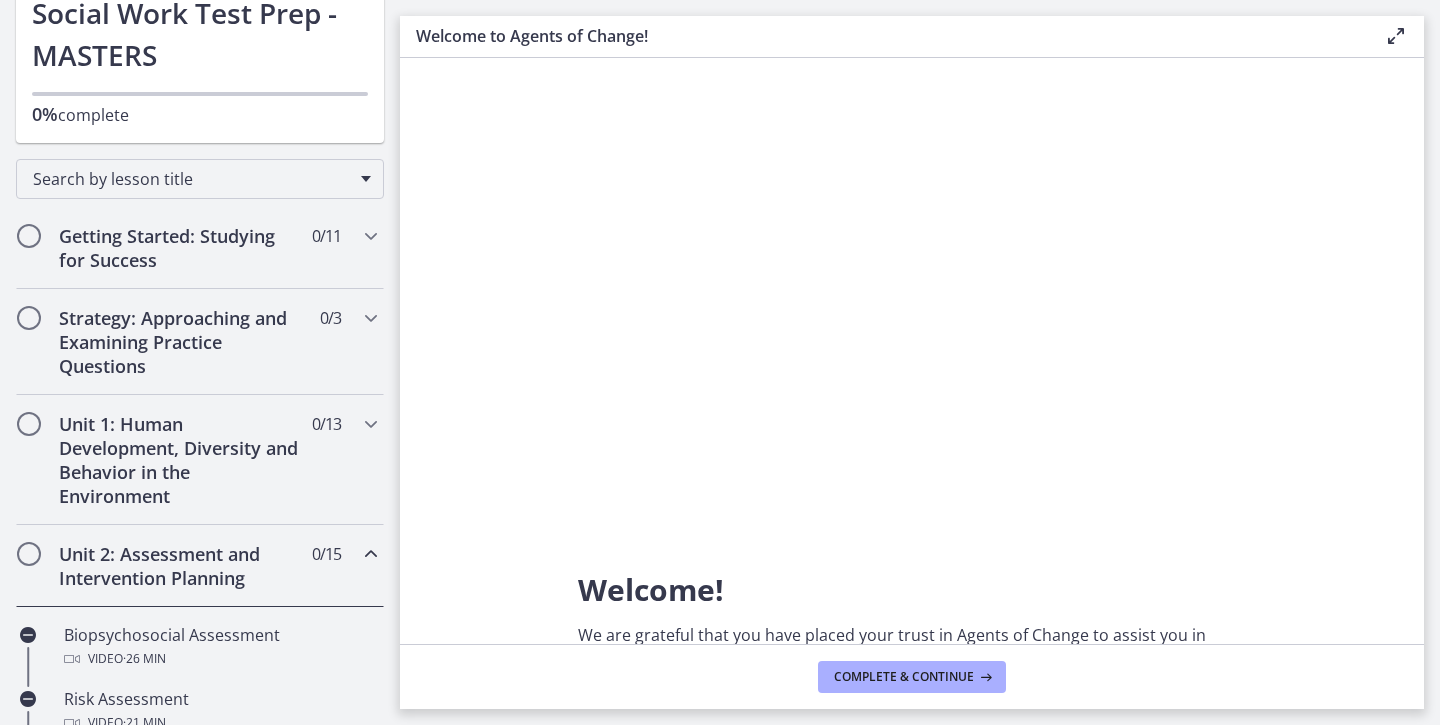 scroll, scrollTop: 197, scrollLeft: 0, axis: vertical 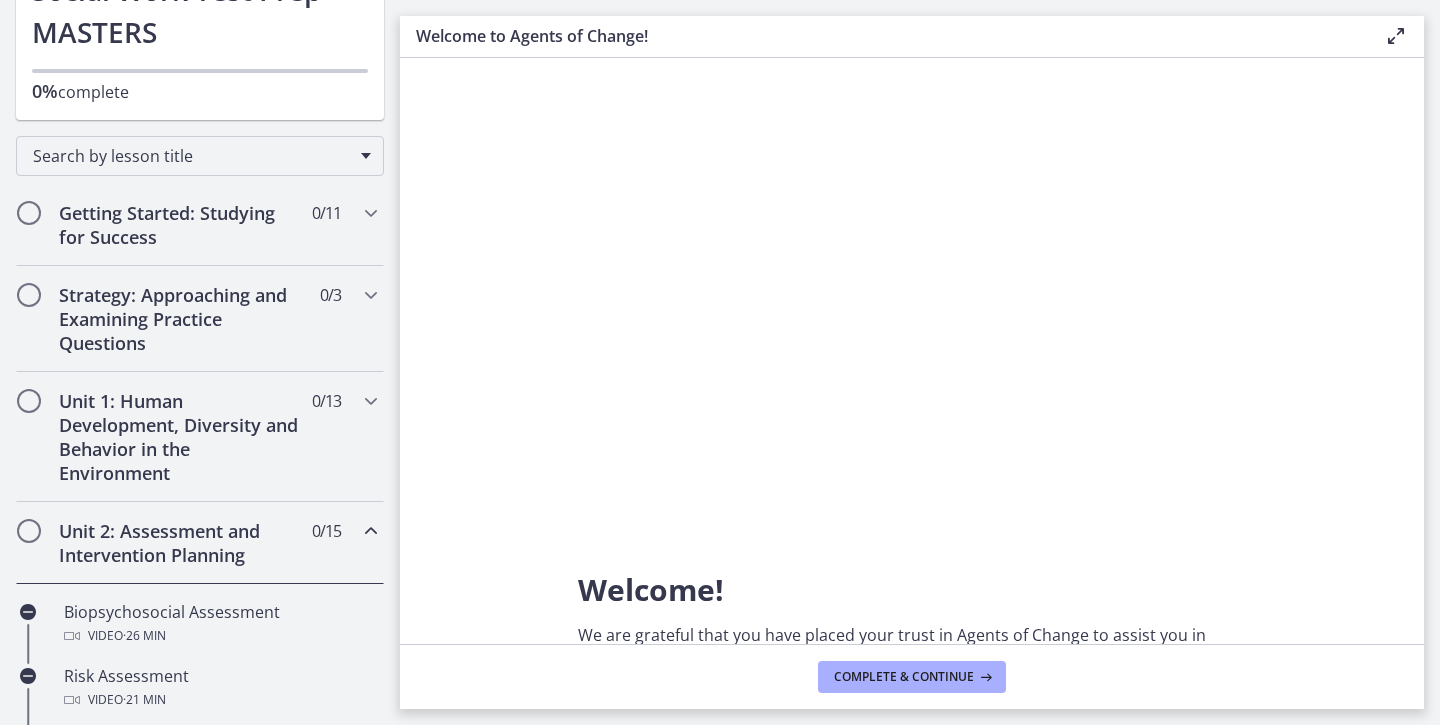 click on "Unit 2: Assessment and Intervention Planning
0  /  15
Completed" at bounding box center (200, 543) 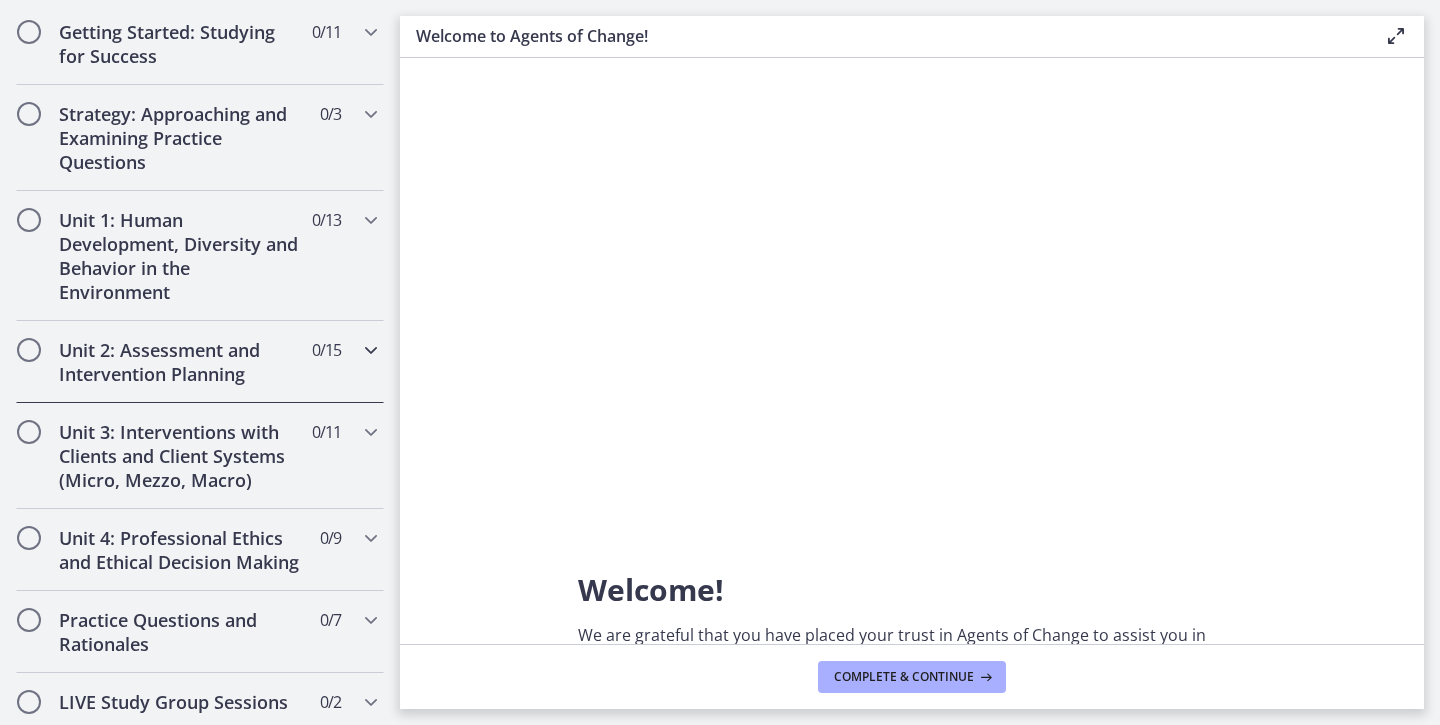 scroll, scrollTop: 385, scrollLeft: 0, axis: vertical 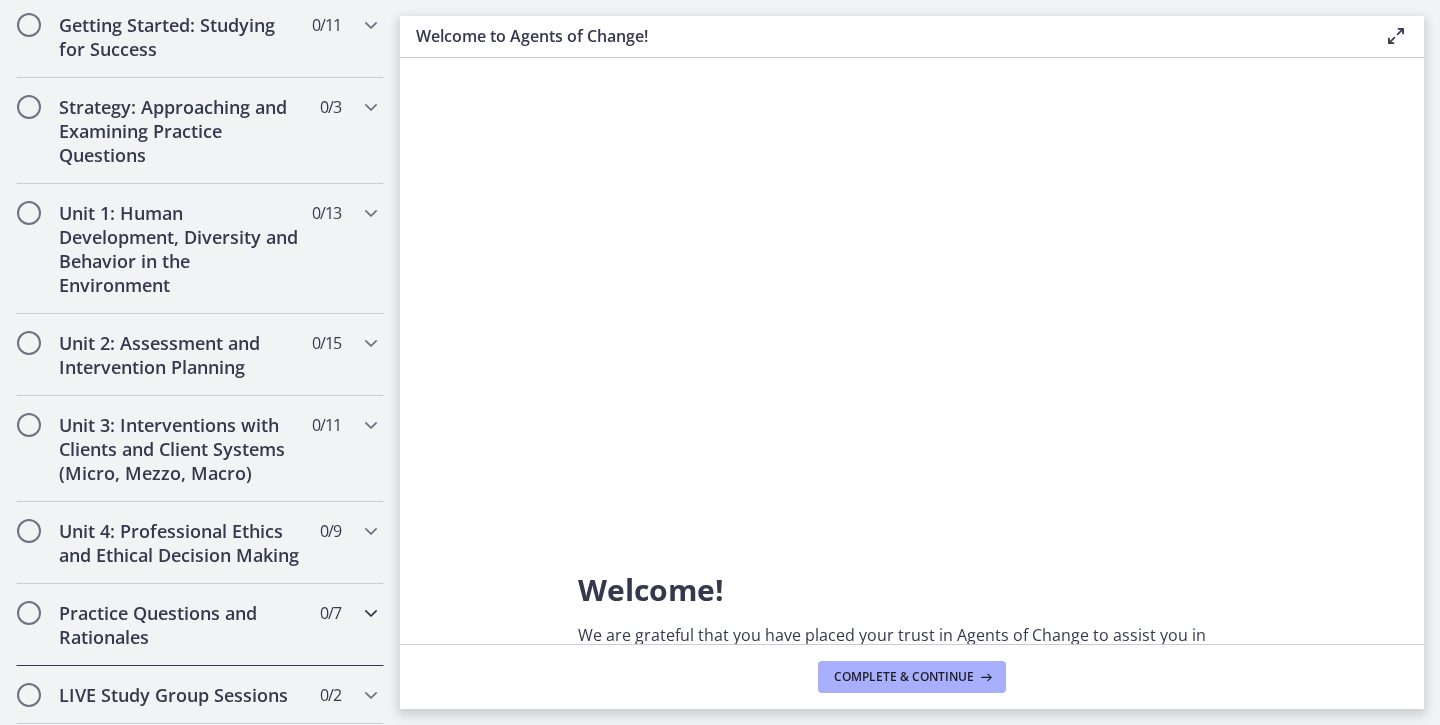 click on "Practice Questions and Rationales
0  /  7
Completed" at bounding box center [200, 625] 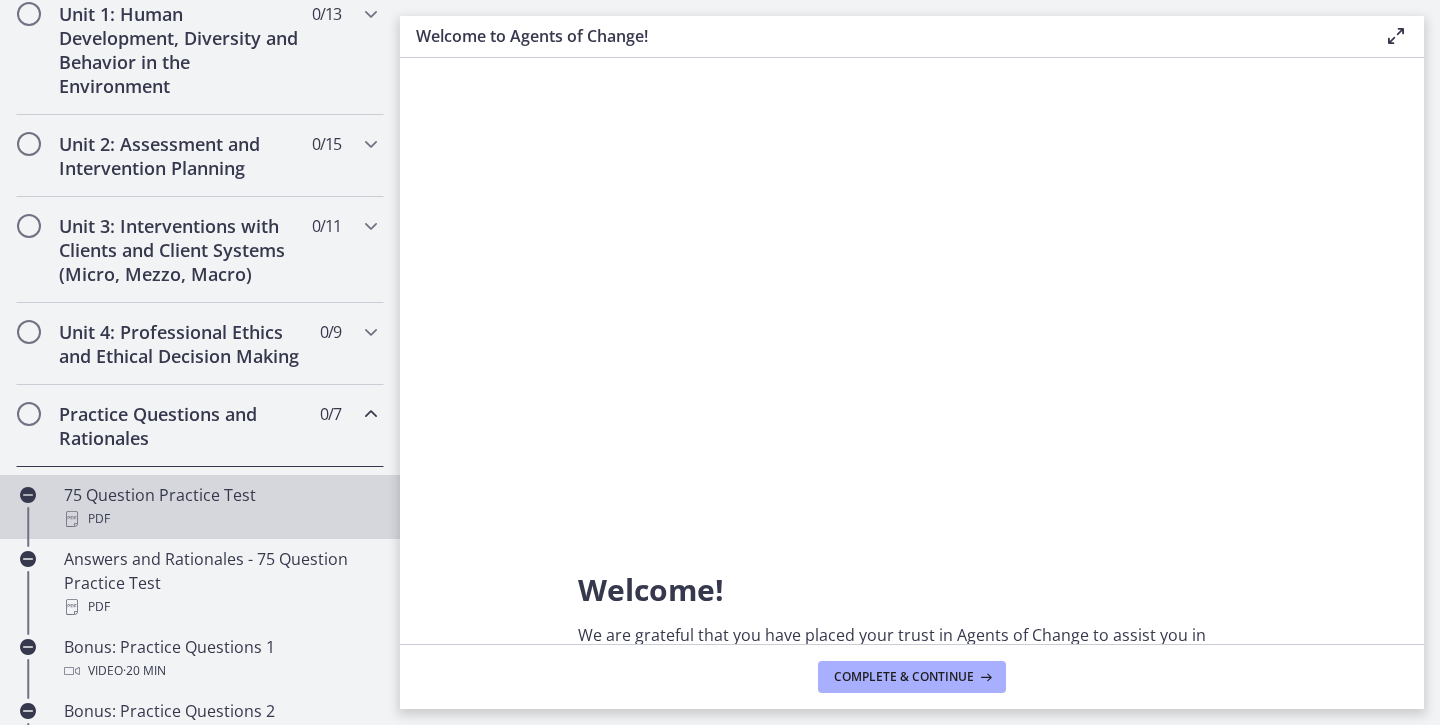 scroll, scrollTop: 585, scrollLeft: 0, axis: vertical 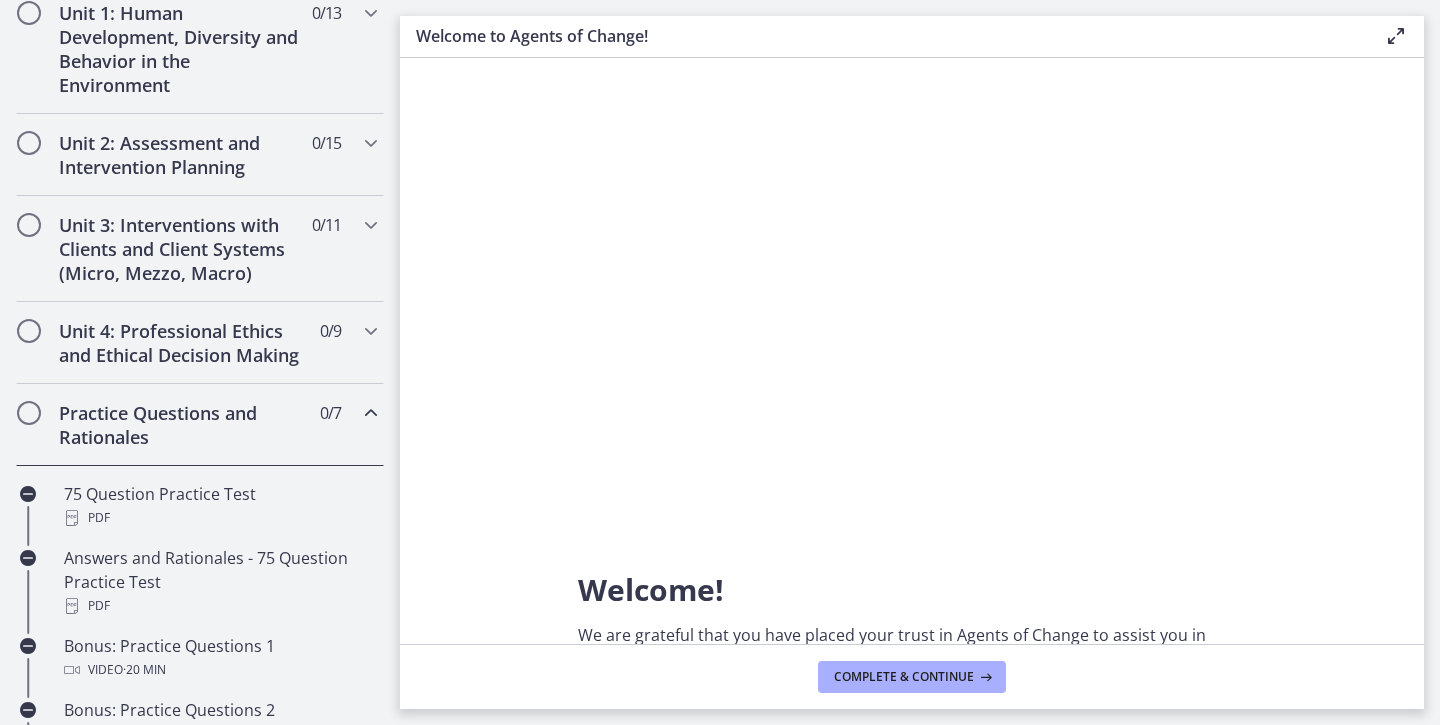 click on "Practice Questions and Rationales
0  /  7
Completed" at bounding box center [200, 425] 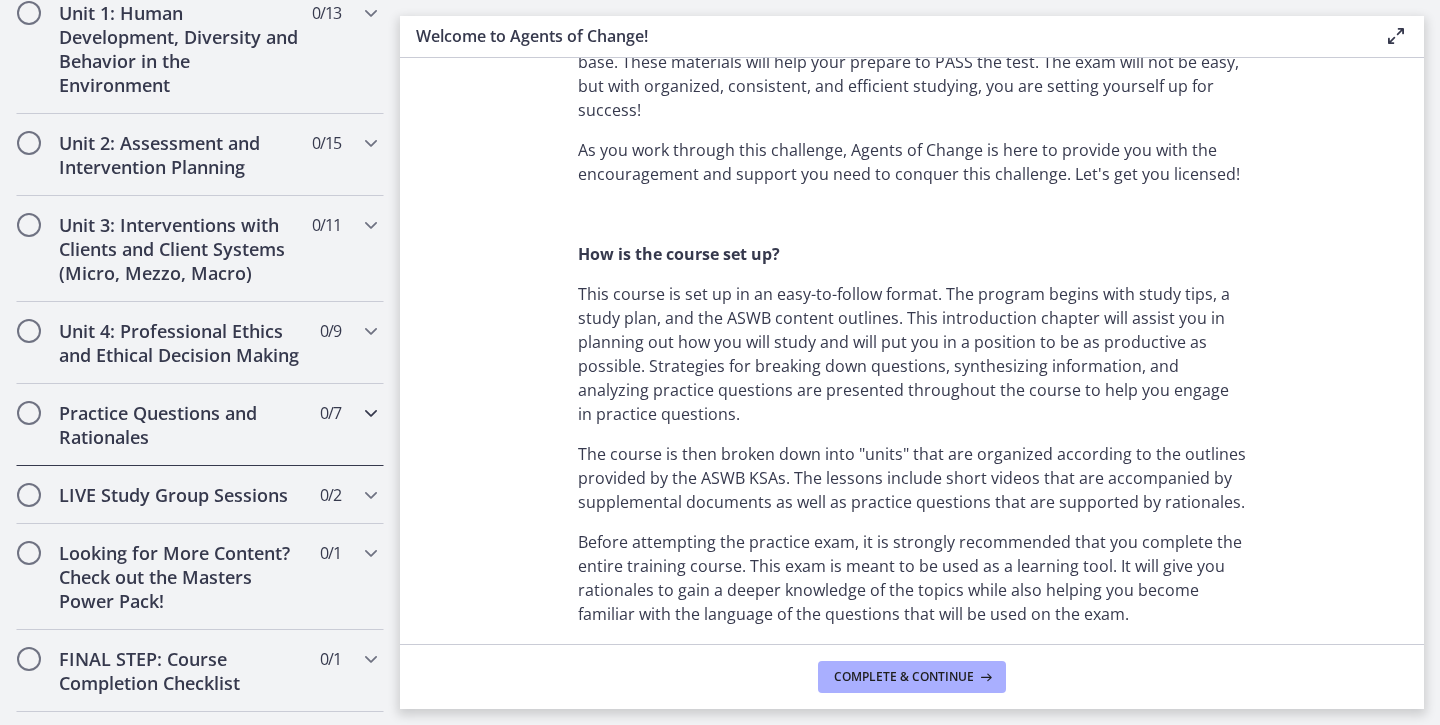 scroll, scrollTop: 787, scrollLeft: 0, axis: vertical 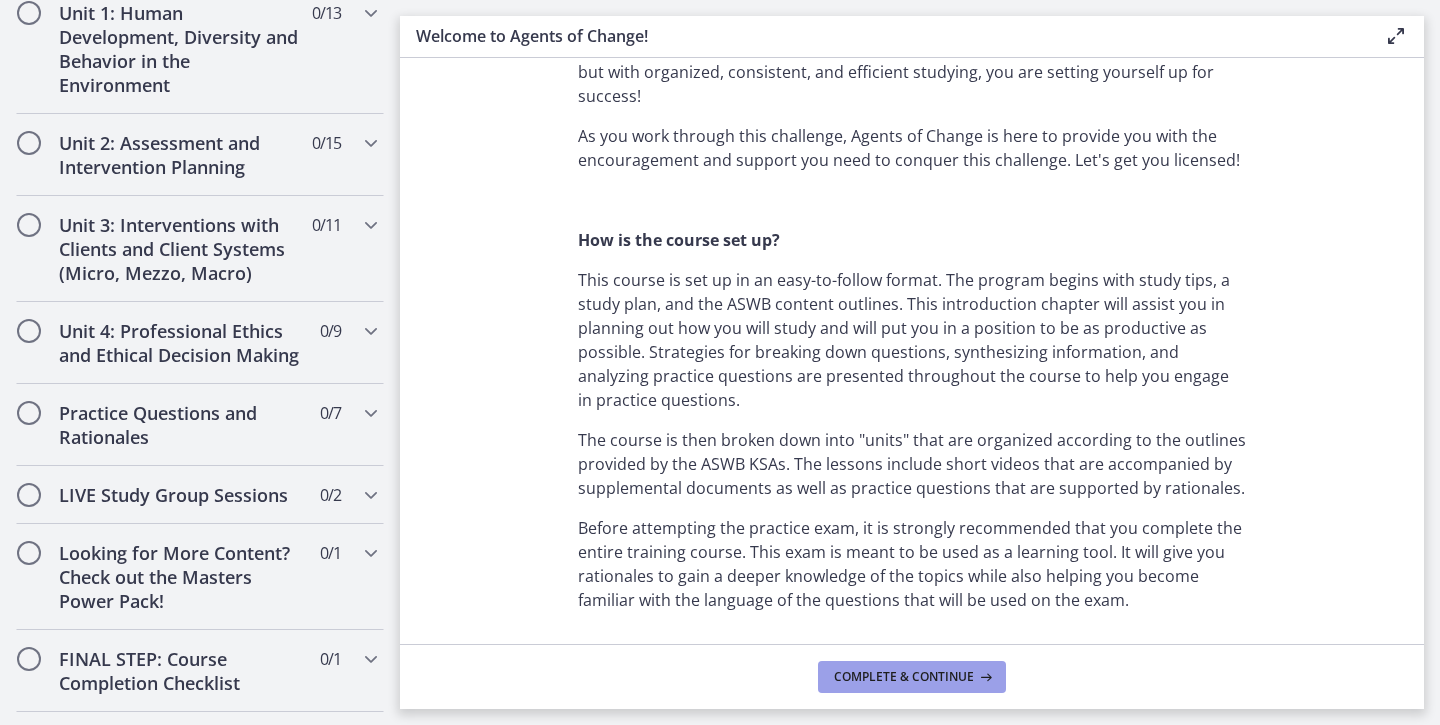 click on "Complete & continue" at bounding box center [904, 677] 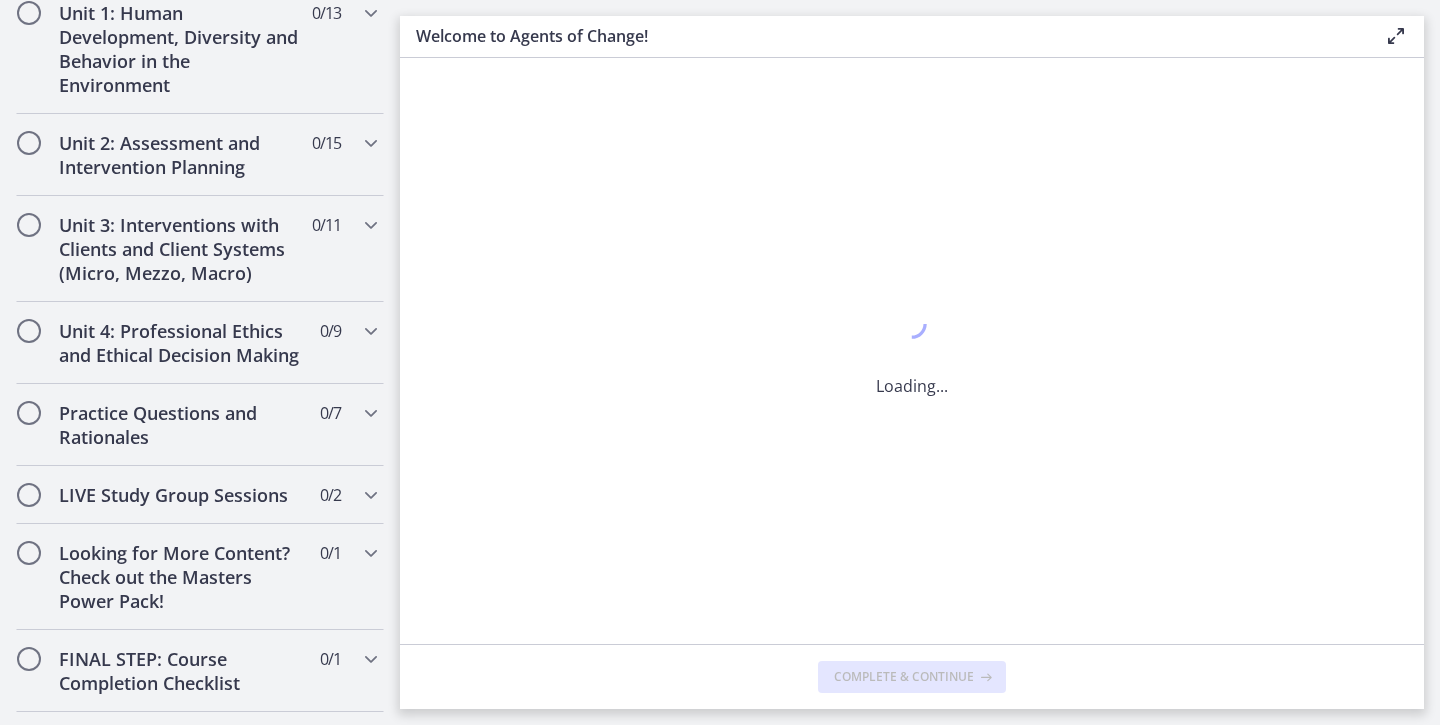 scroll, scrollTop: 0, scrollLeft: 0, axis: both 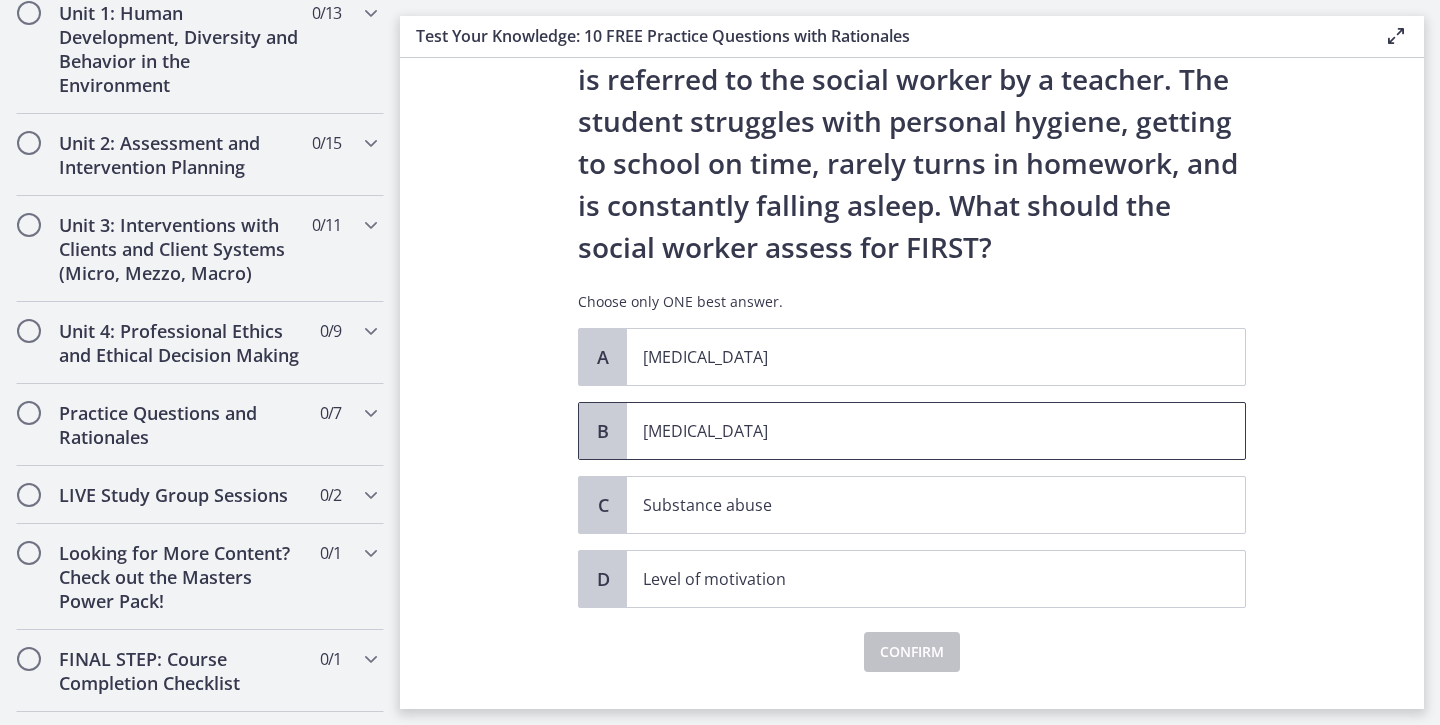 click on "[MEDICAL_DATA]" at bounding box center (916, 431) 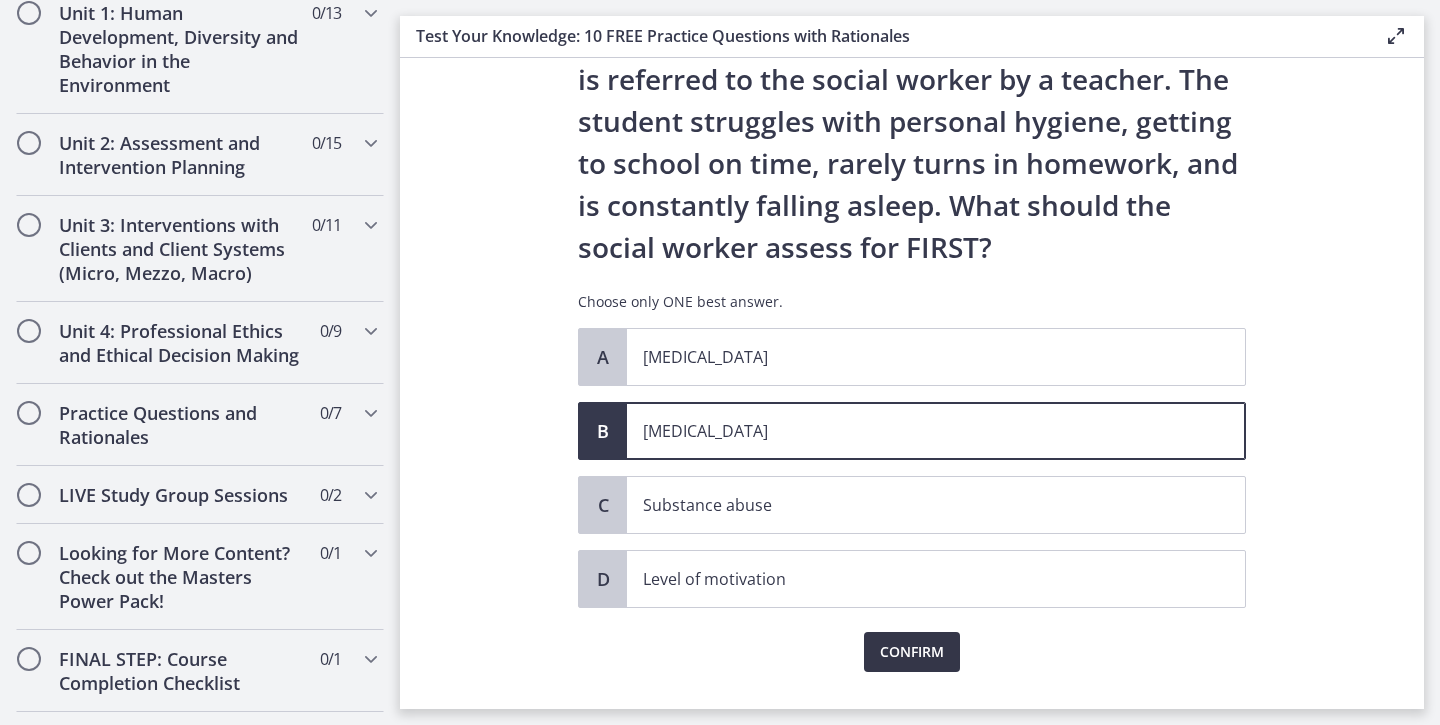 click on "Confirm" at bounding box center (912, 652) 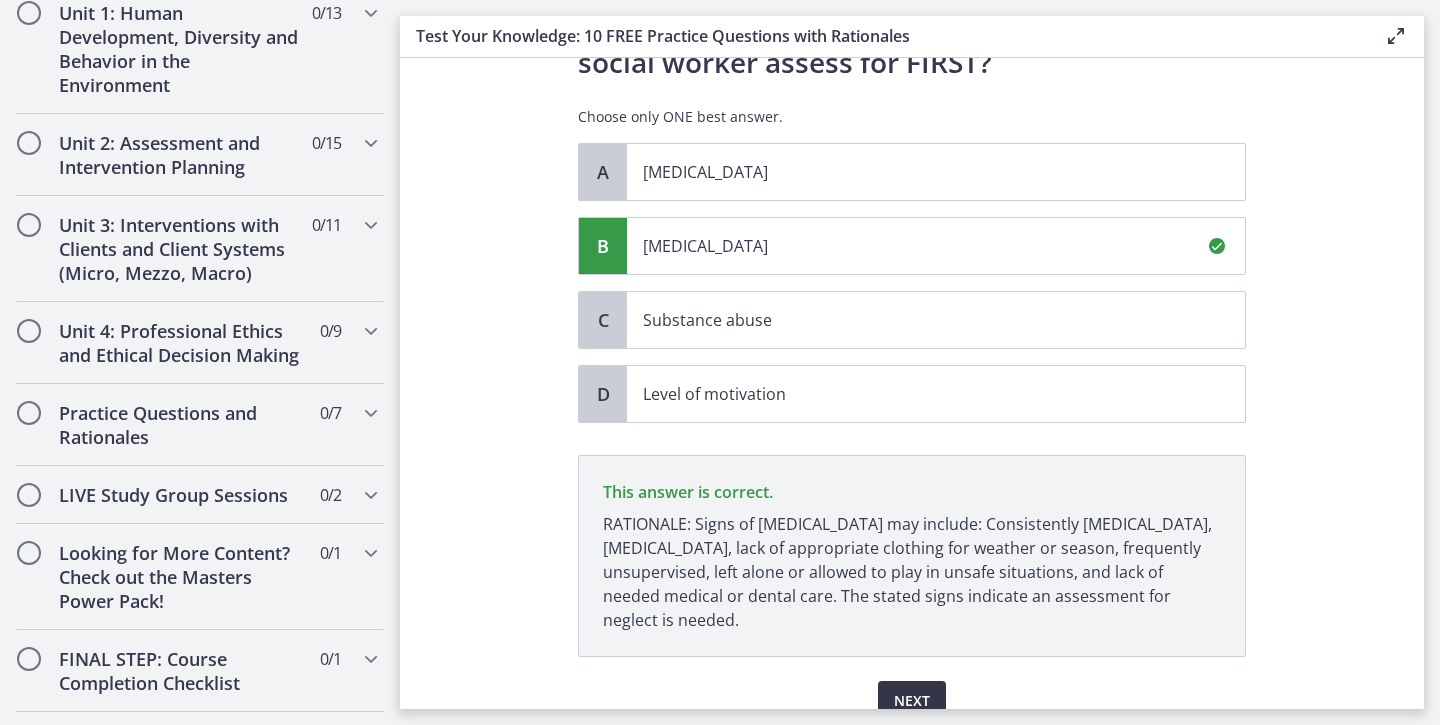 scroll, scrollTop: 383, scrollLeft: 0, axis: vertical 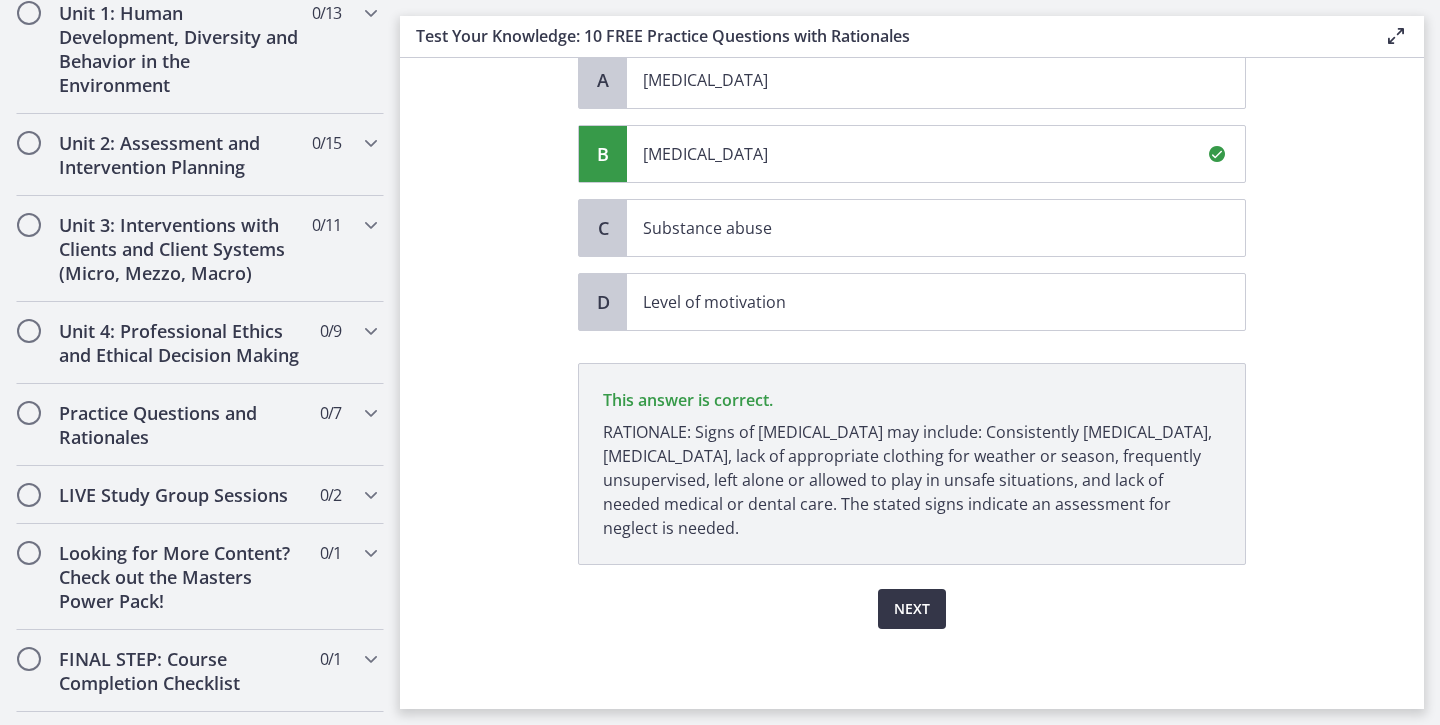 click on "Next" at bounding box center [912, 609] 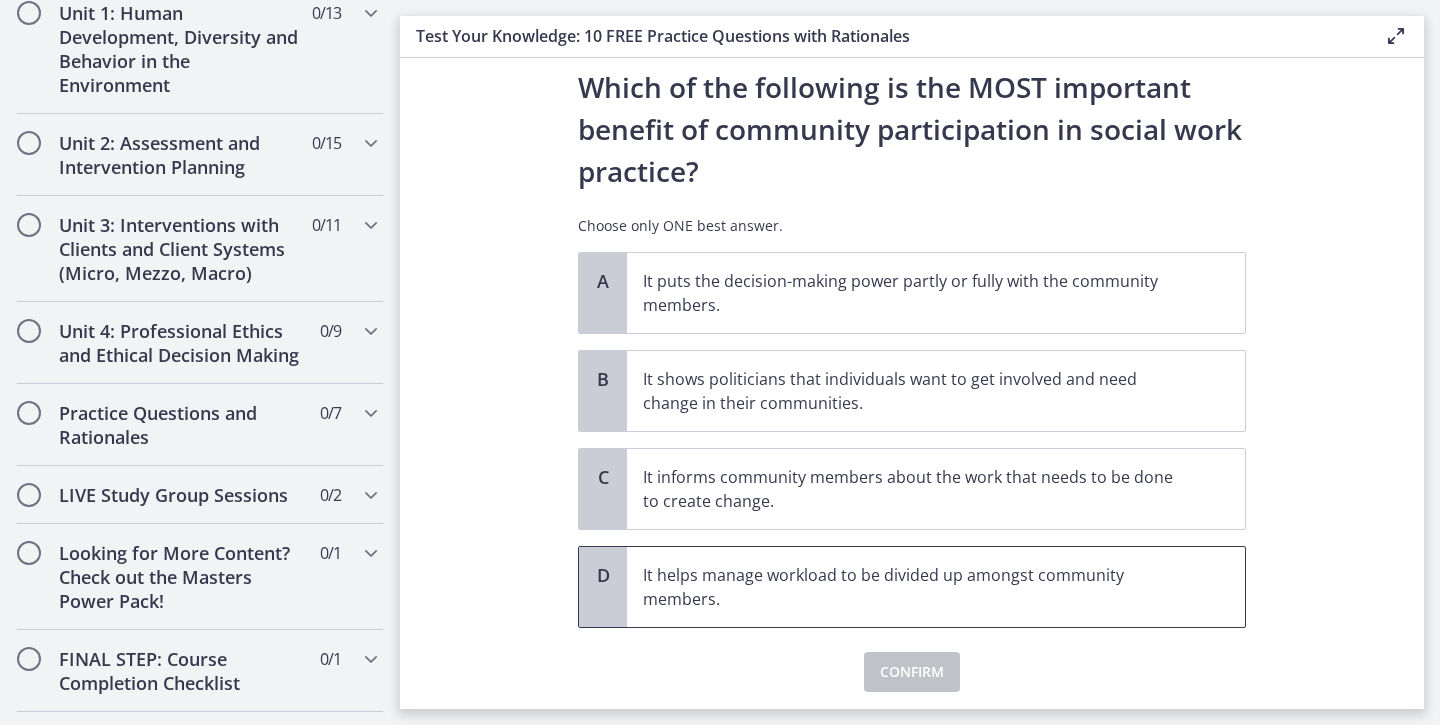 scroll, scrollTop: 58, scrollLeft: 0, axis: vertical 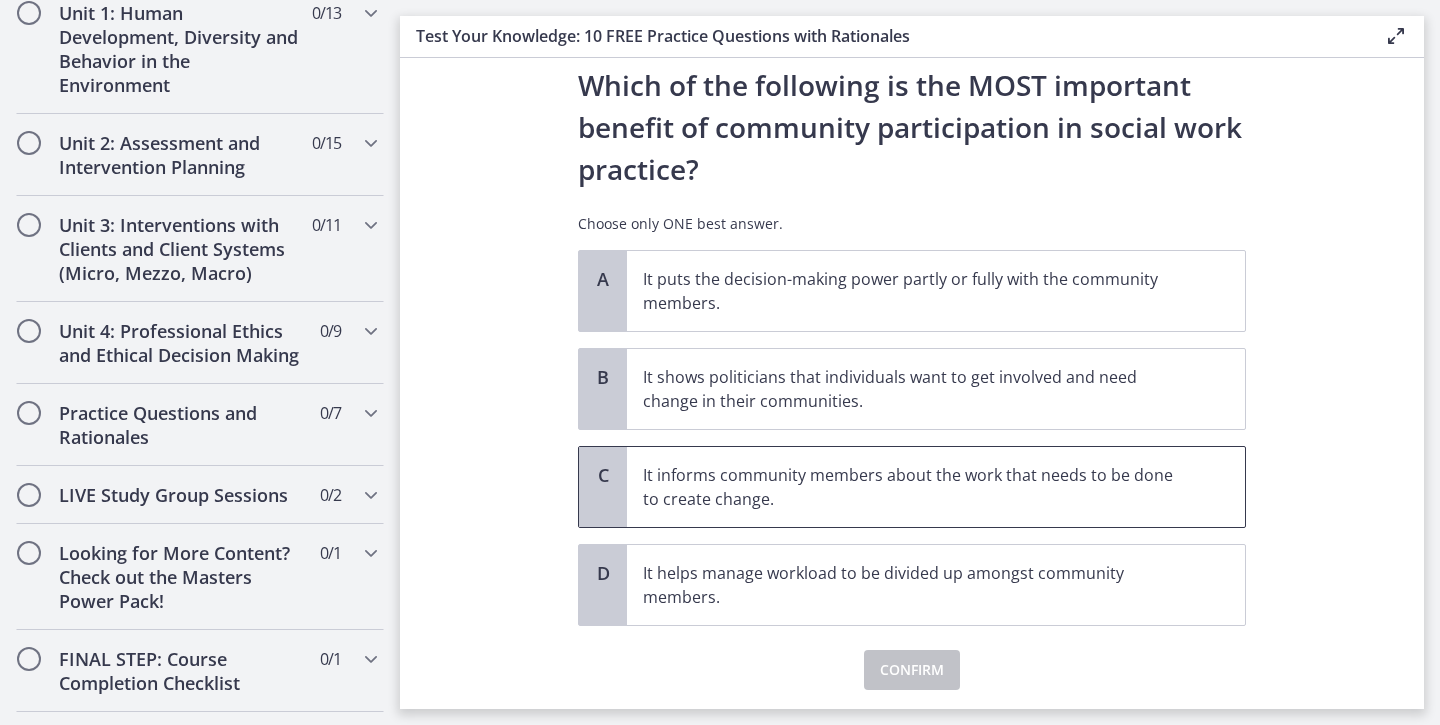 click on "It informs community members about the work that needs to be done to create change." at bounding box center (916, 487) 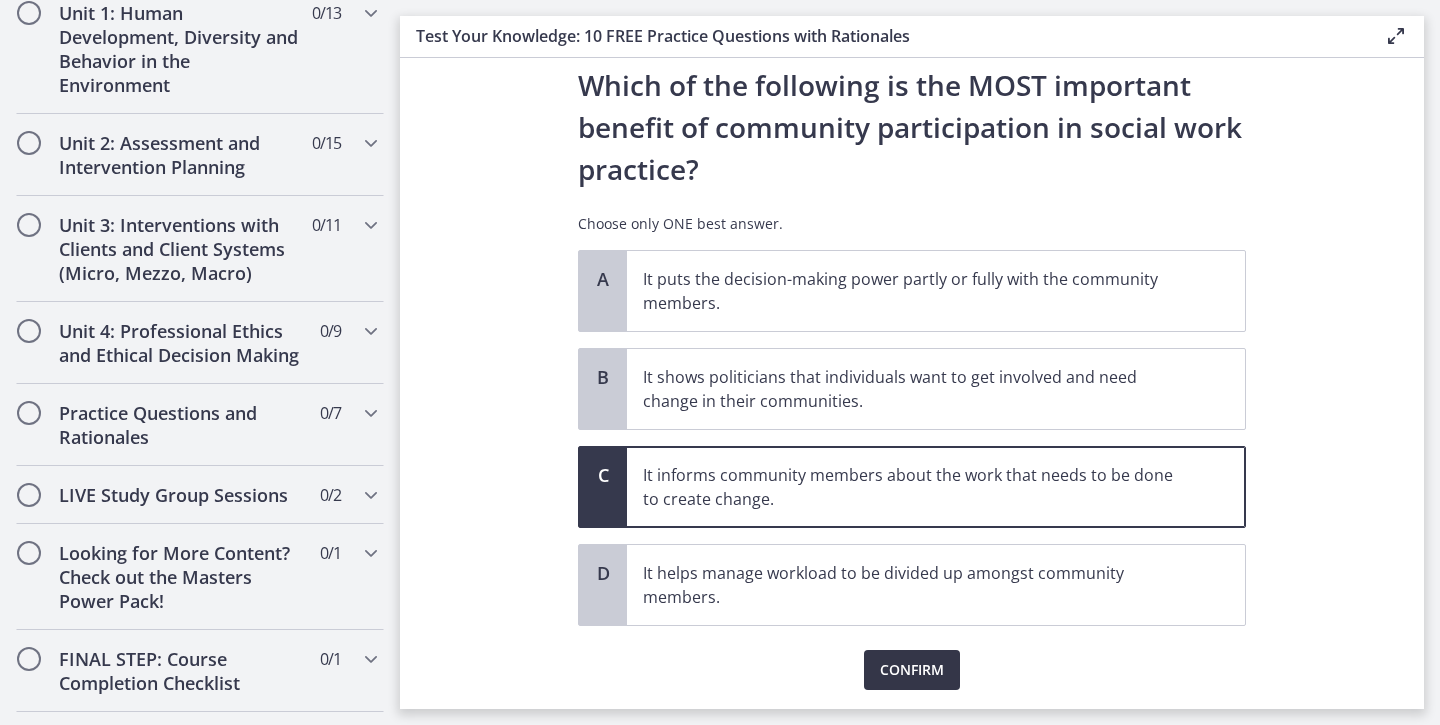 click on "Confirm" at bounding box center (912, 670) 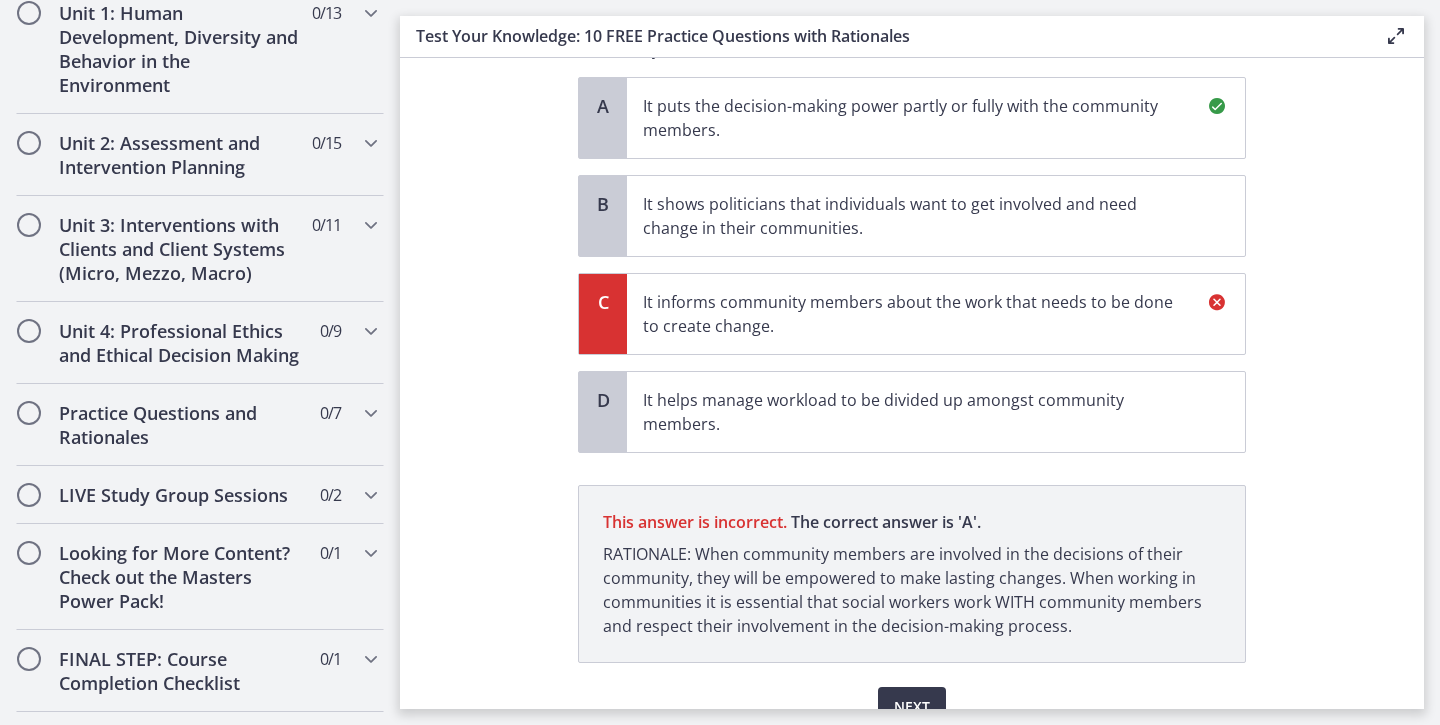 scroll, scrollTop: 329, scrollLeft: 0, axis: vertical 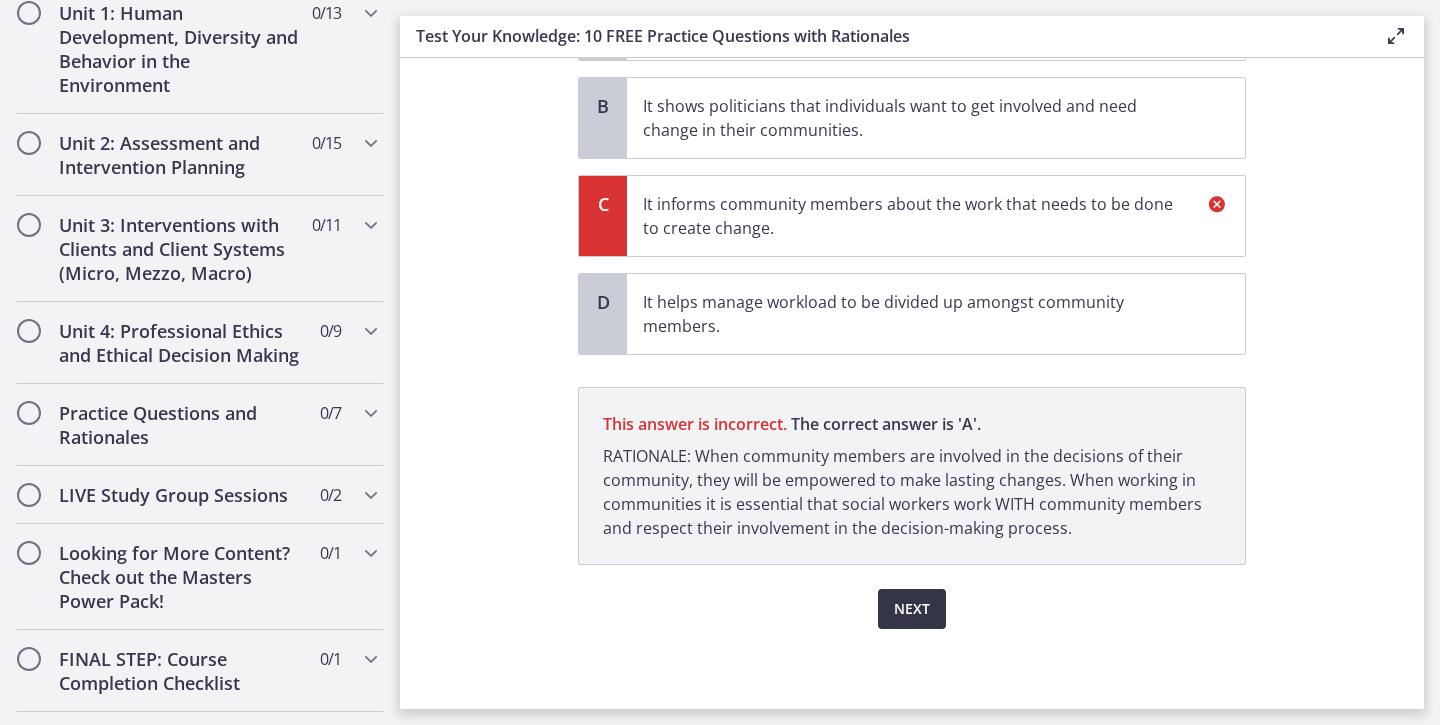 click on "Next" at bounding box center [912, 609] 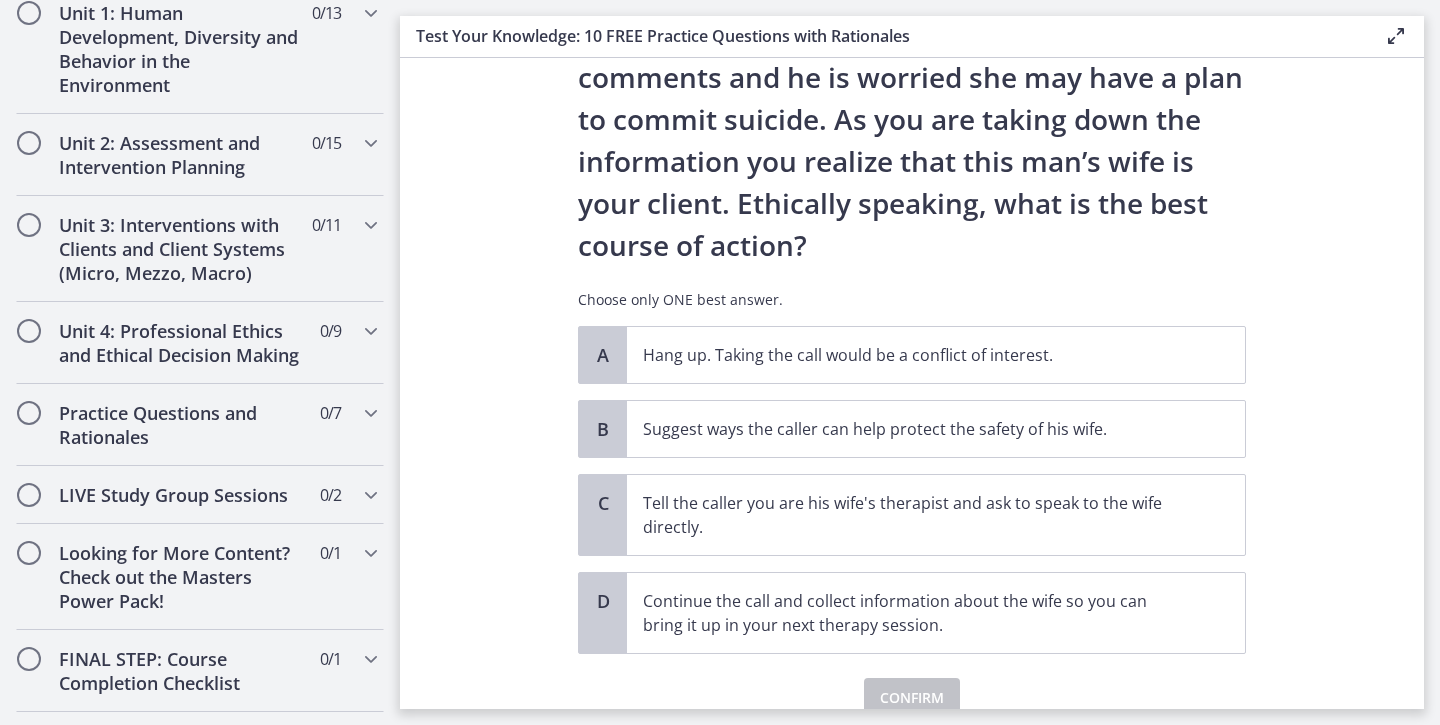 scroll, scrollTop: 195, scrollLeft: 0, axis: vertical 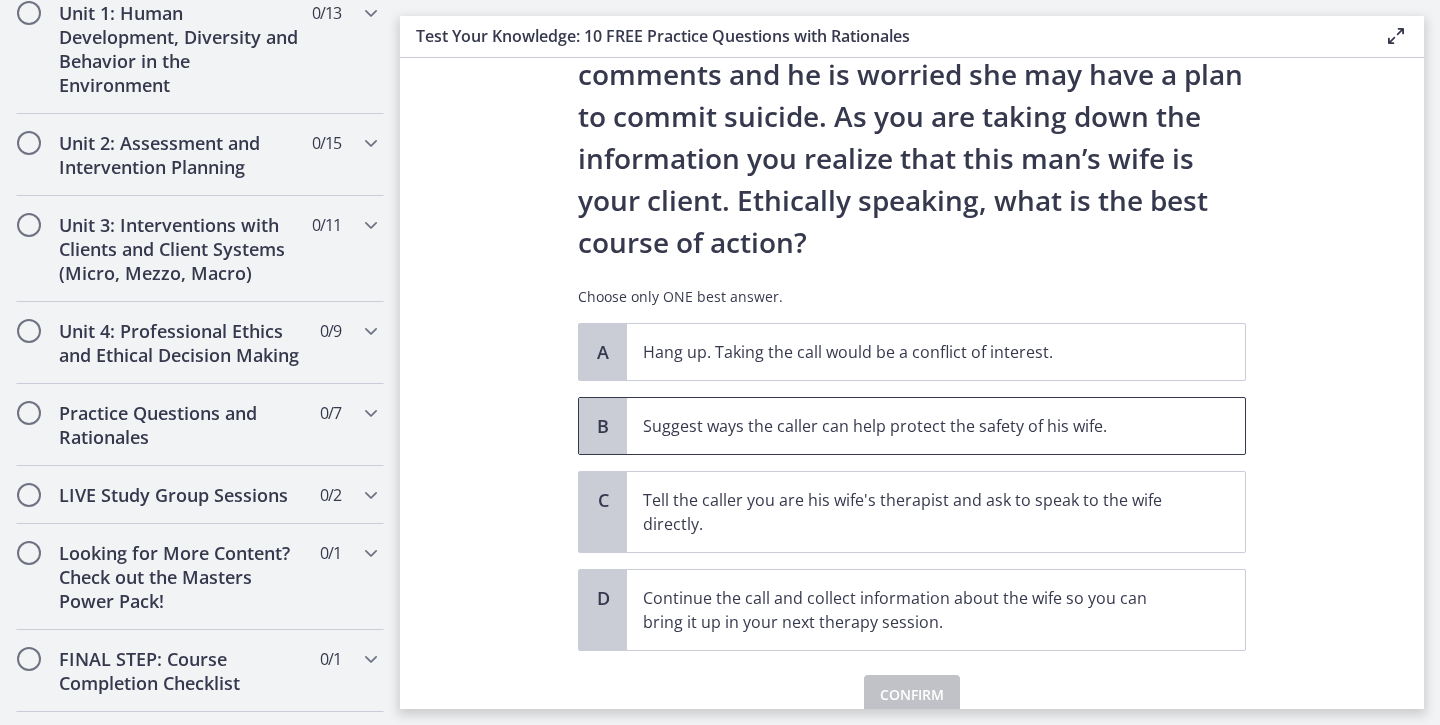 click on "Suggest ways the caller can help protect the safety of his wife." at bounding box center (916, 426) 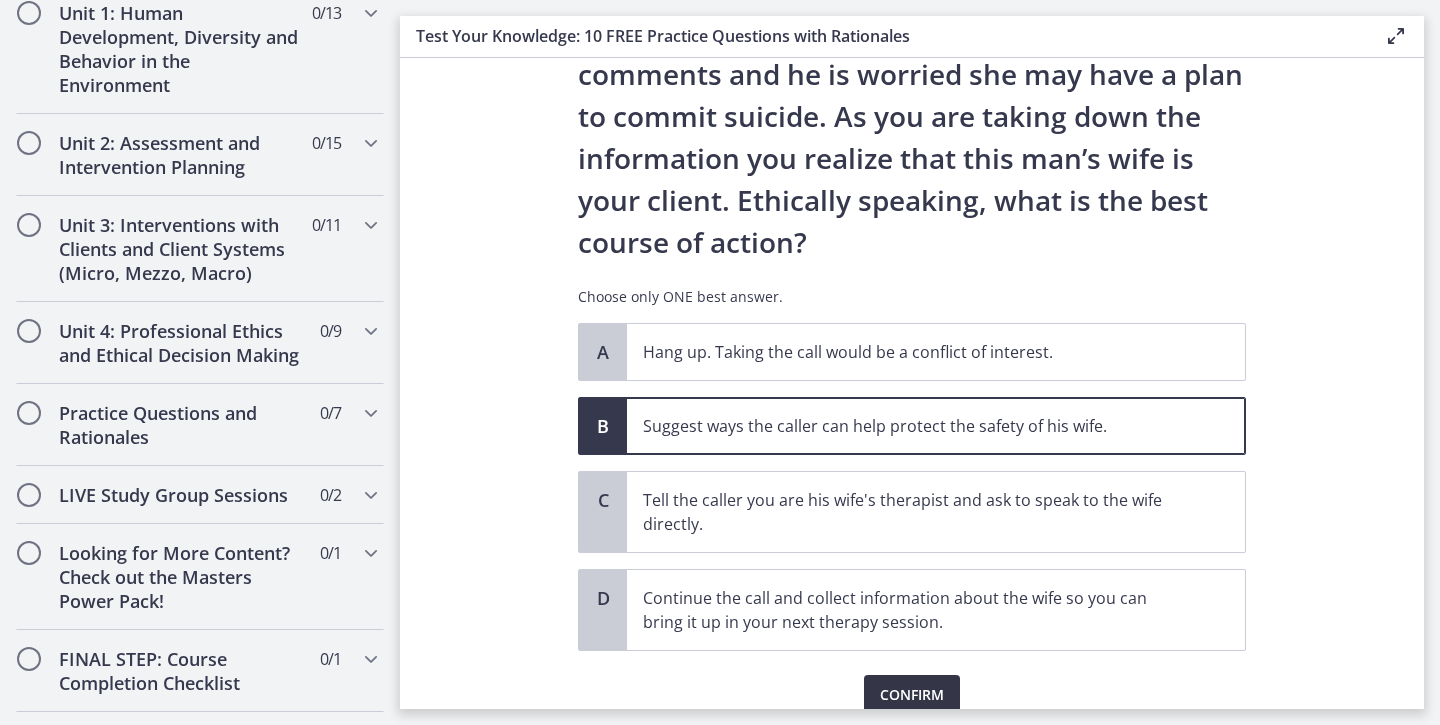 click on "Confirm" at bounding box center [912, 695] 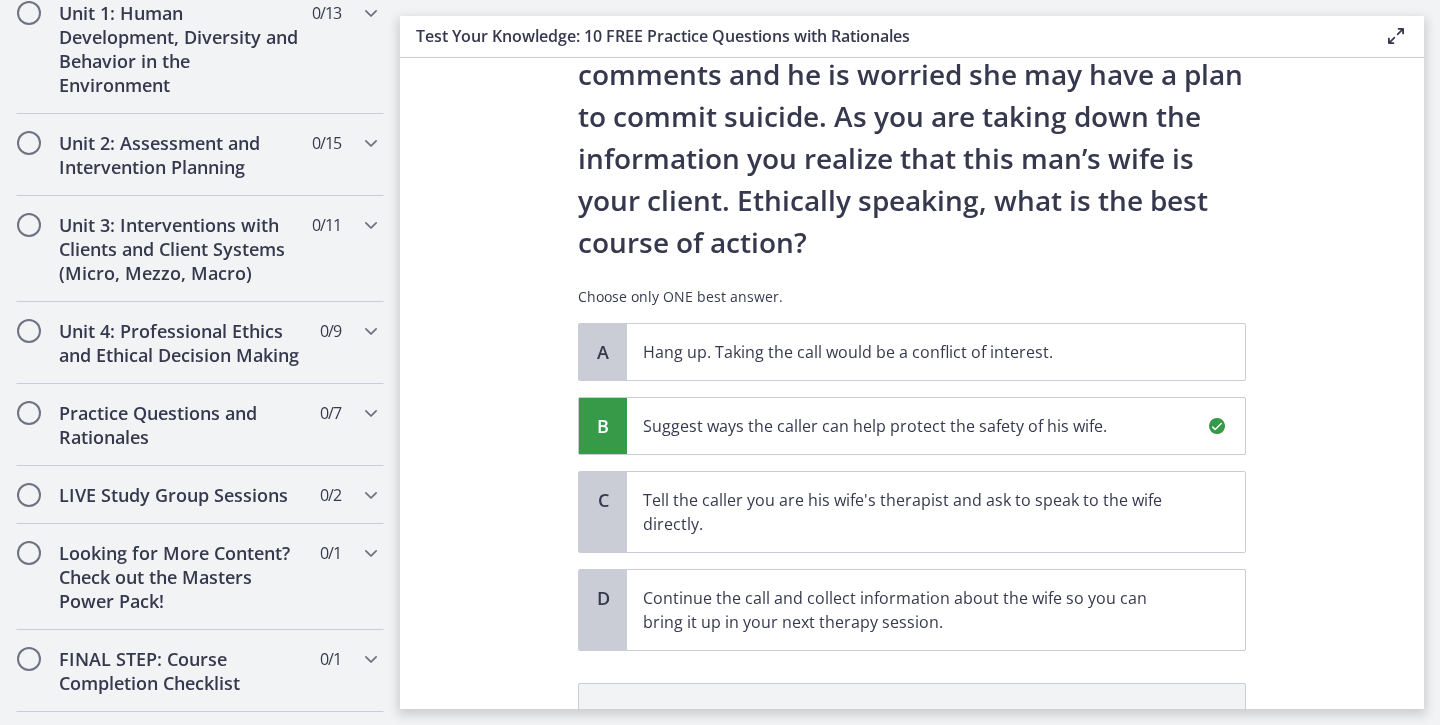 scroll, scrollTop: 467, scrollLeft: 0, axis: vertical 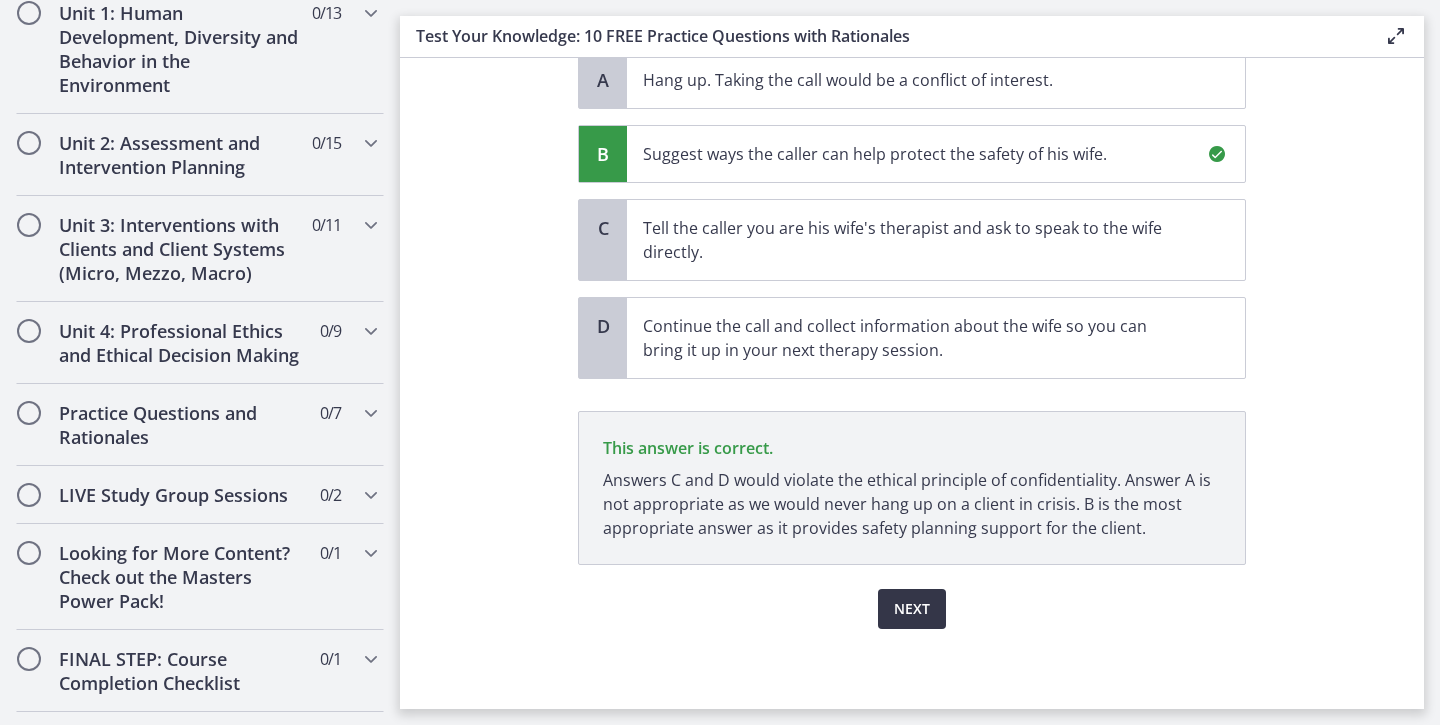 click on "Next" at bounding box center [912, 609] 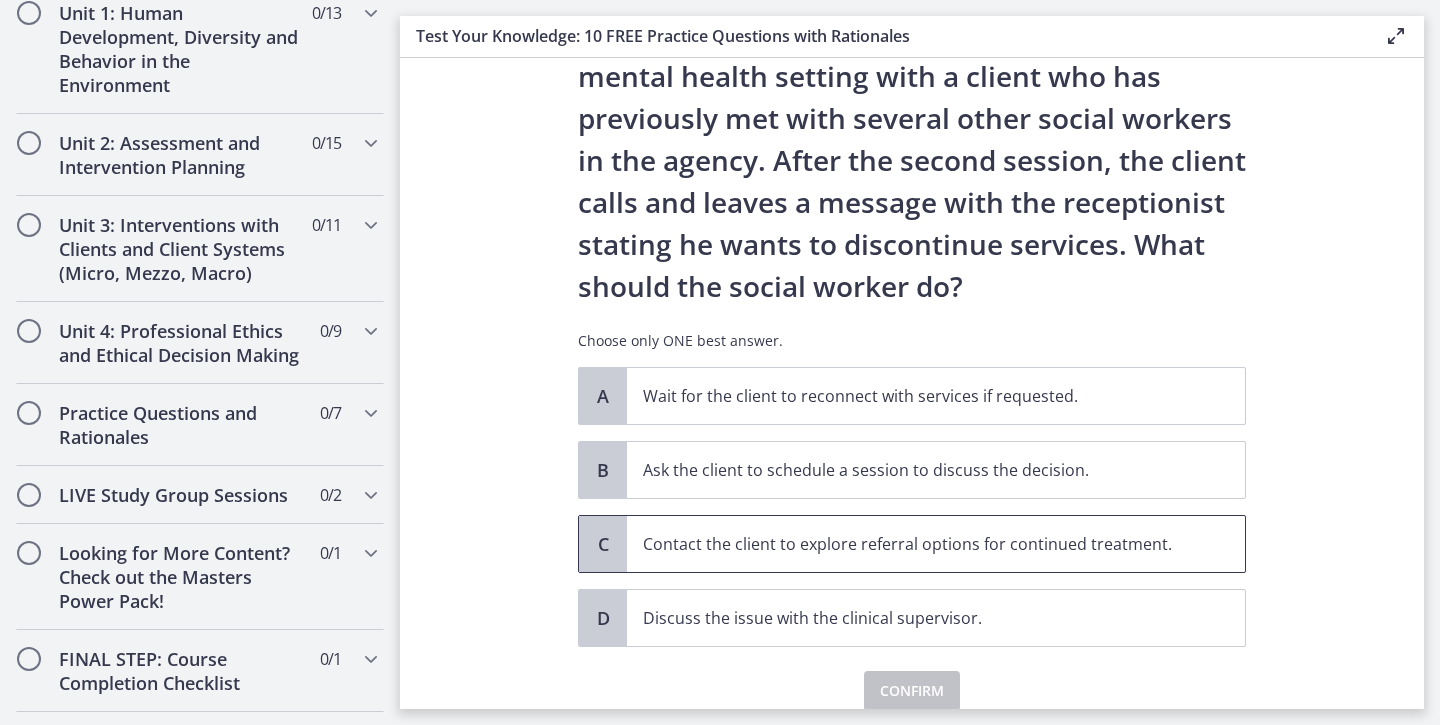 scroll, scrollTop: 111, scrollLeft: 0, axis: vertical 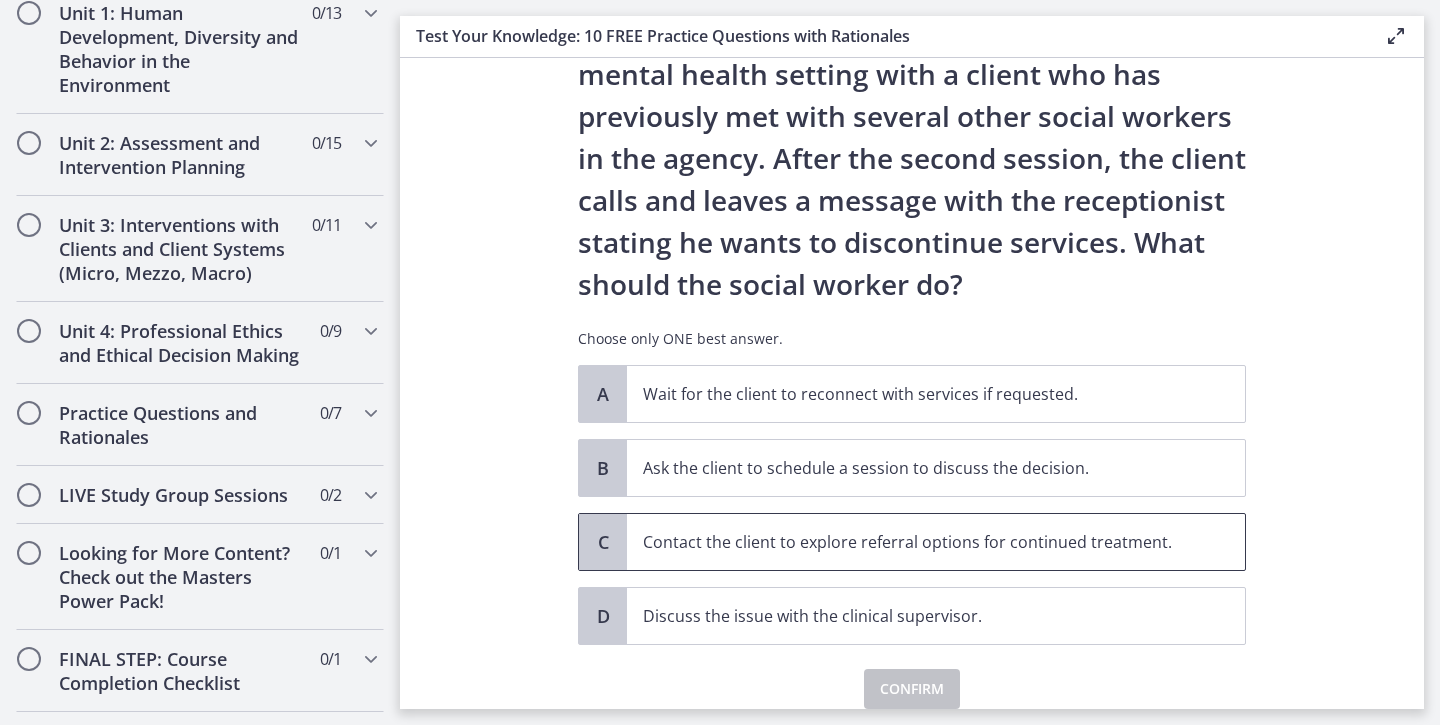 click on "Contact the client to explore referral options for continued treatment." at bounding box center (916, 542) 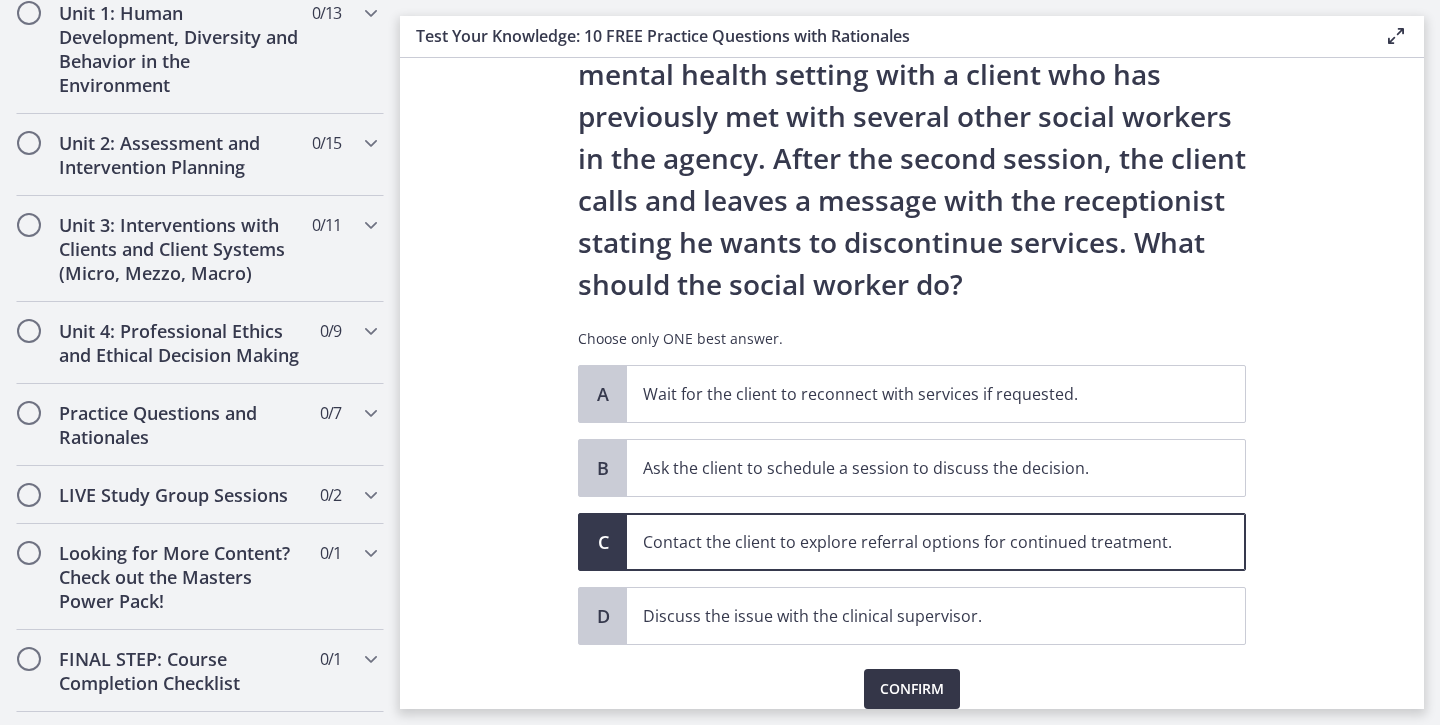click on "Confirm" at bounding box center [912, 689] 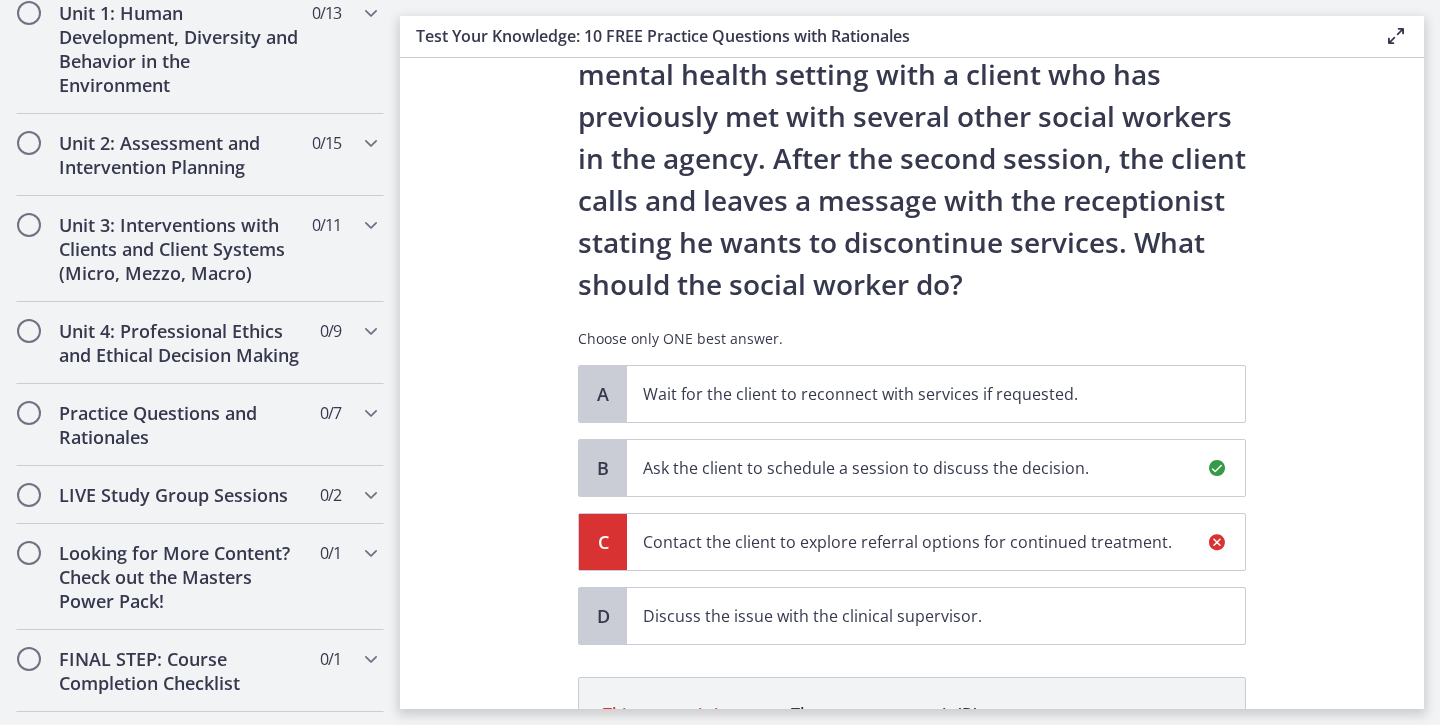 scroll, scrollTop: 425, scrollLeft: 0, axis: vertical 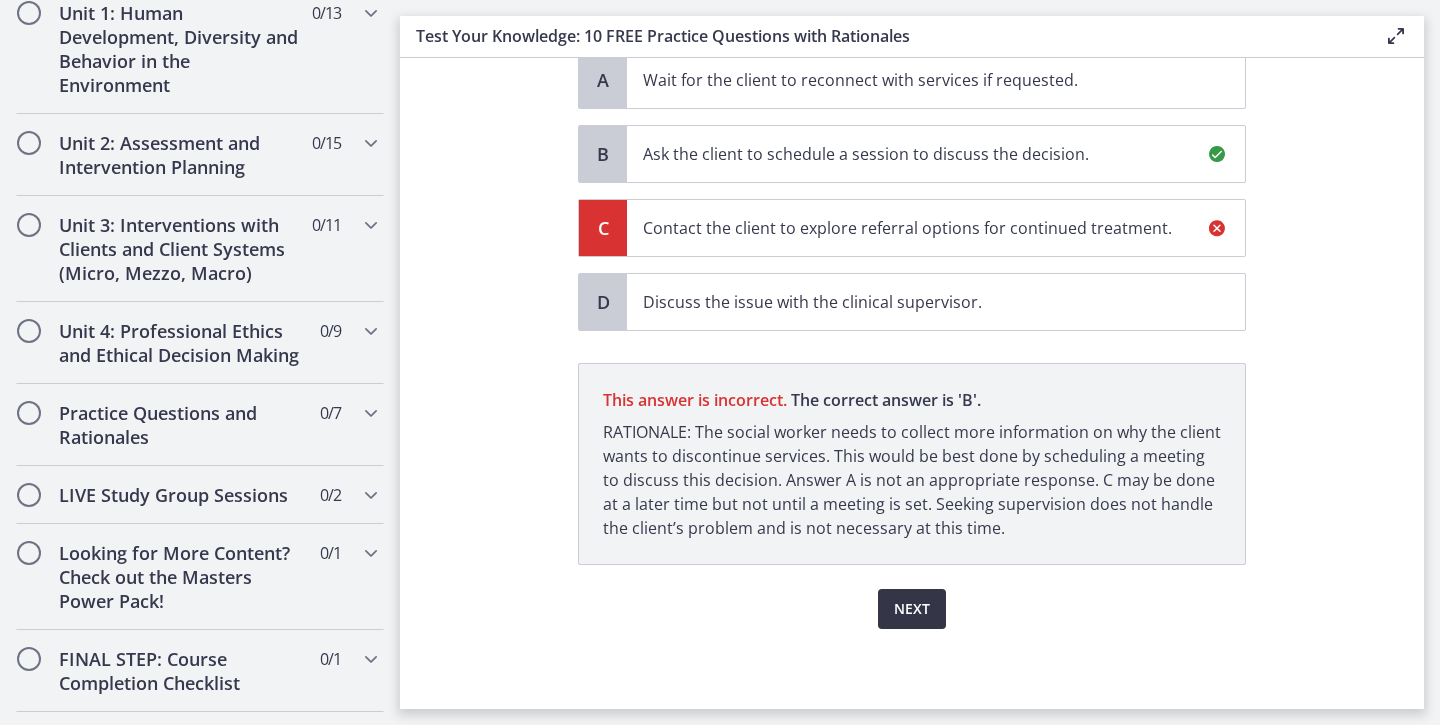 click on "Next" at bounding box center [912, 609] 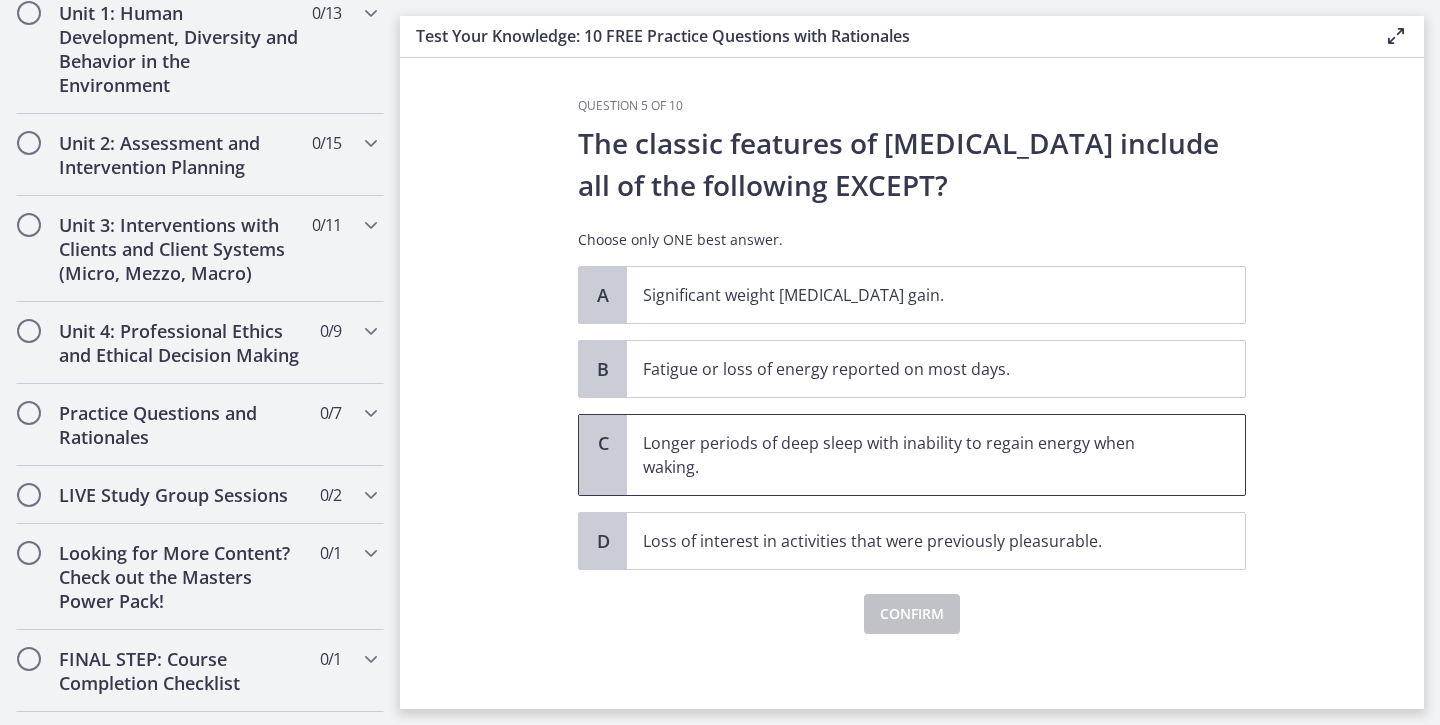 click on "Longer periods of deep sleep with inability to regain energy when waking." at bounding box center [916, 455] 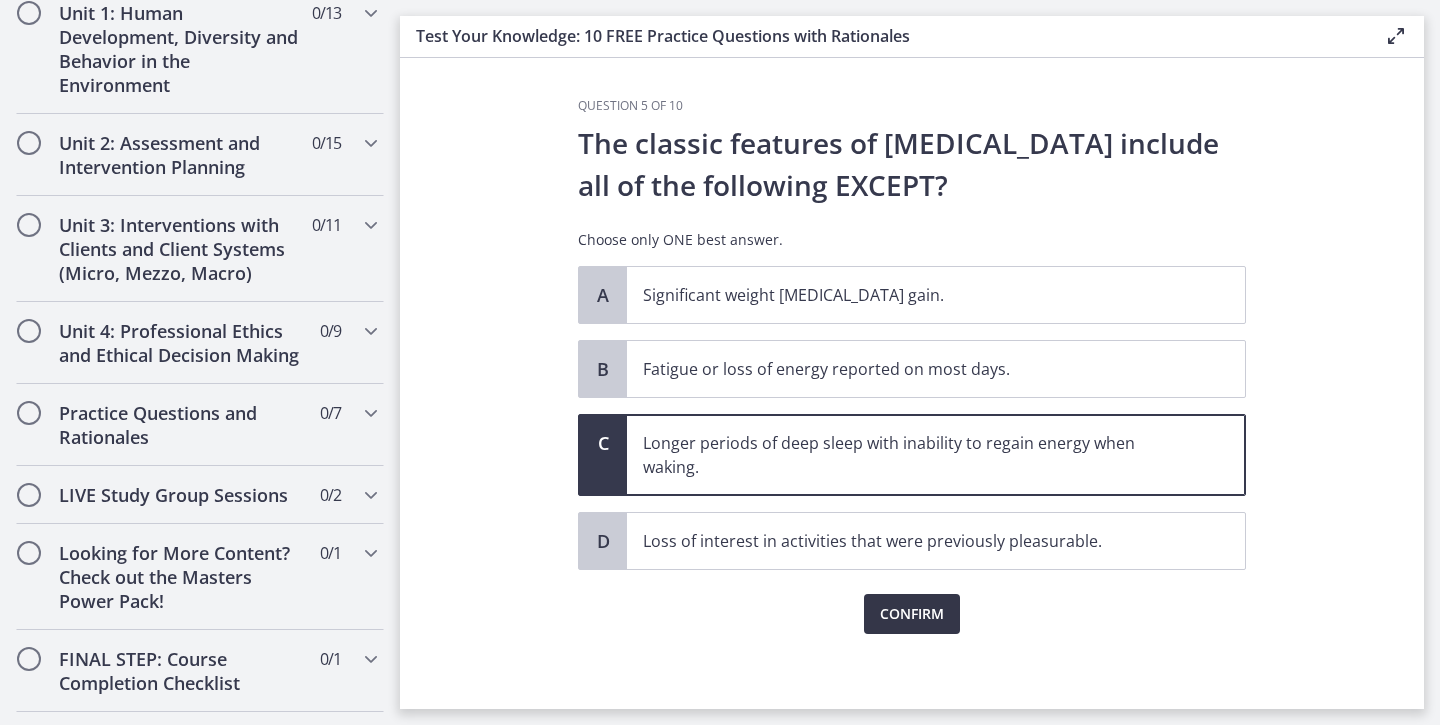 click on "Confirm" at bounding box center (912, 614) 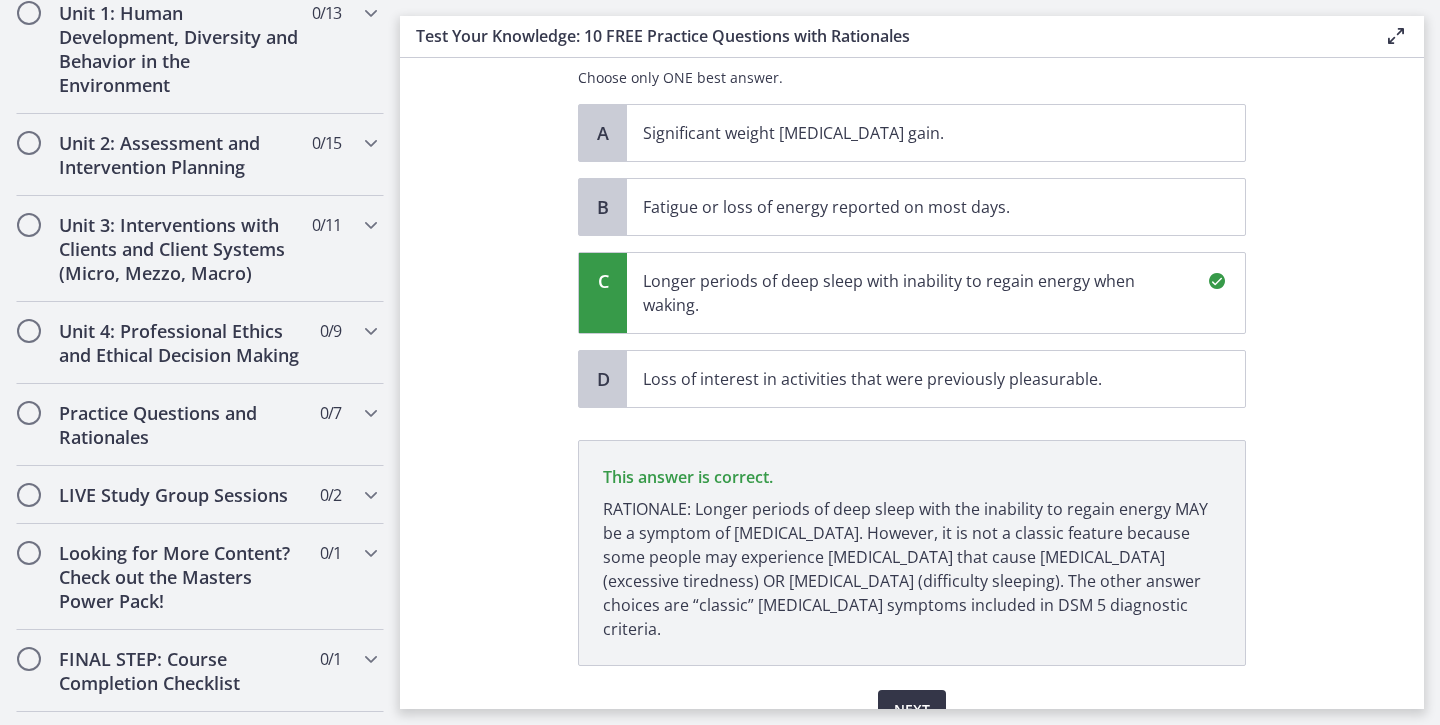 scroll, scrollTop: 239, scrollLeft: 0, axis: vertical 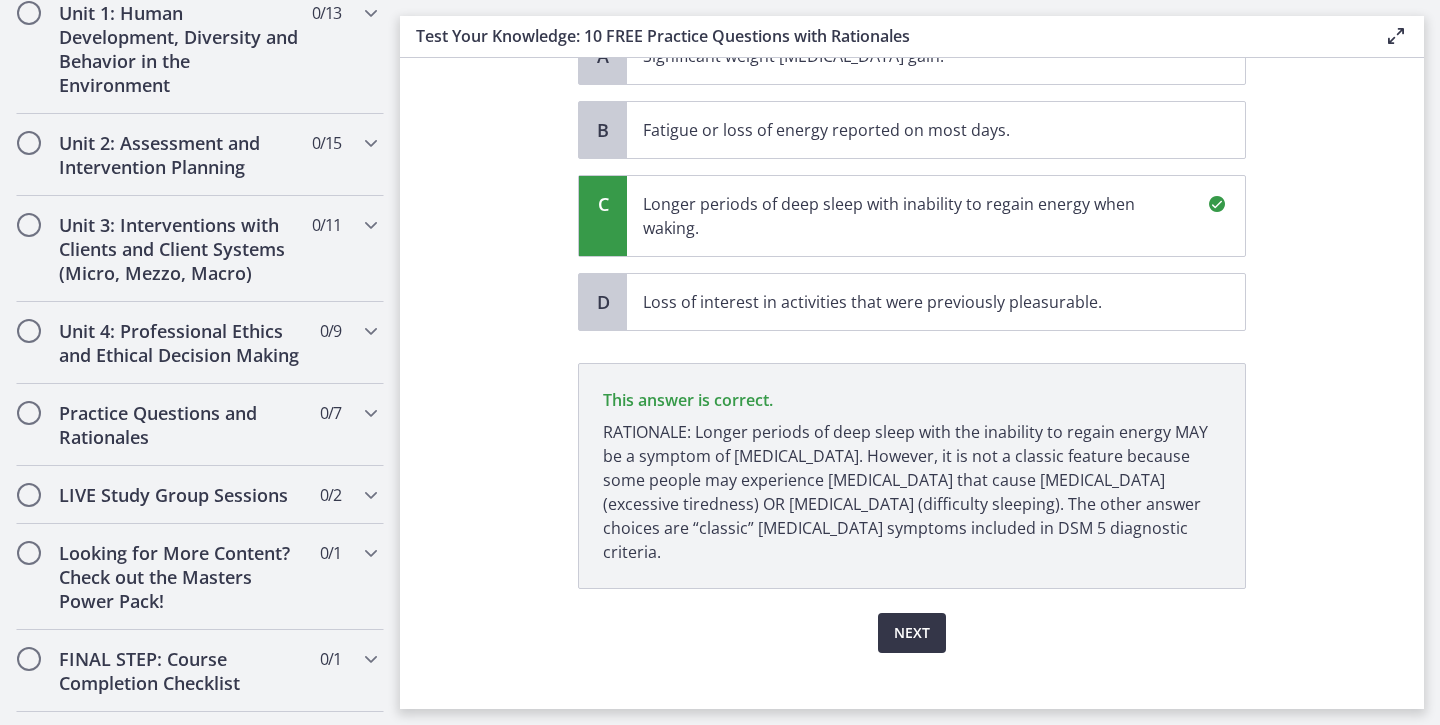 click on "Next" at bounding box center [912, 633] 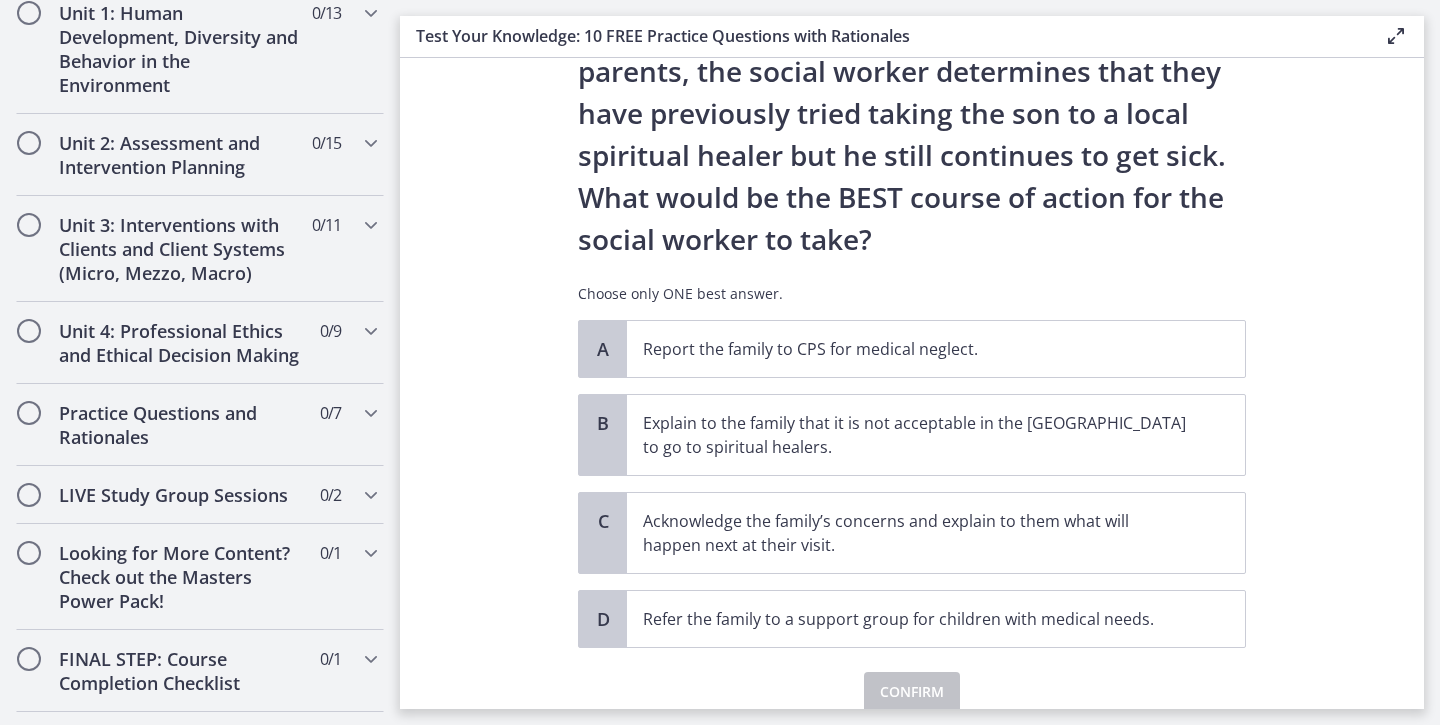 scroll, scrollTop: 407, scrollLeft: 0, axis: vertical 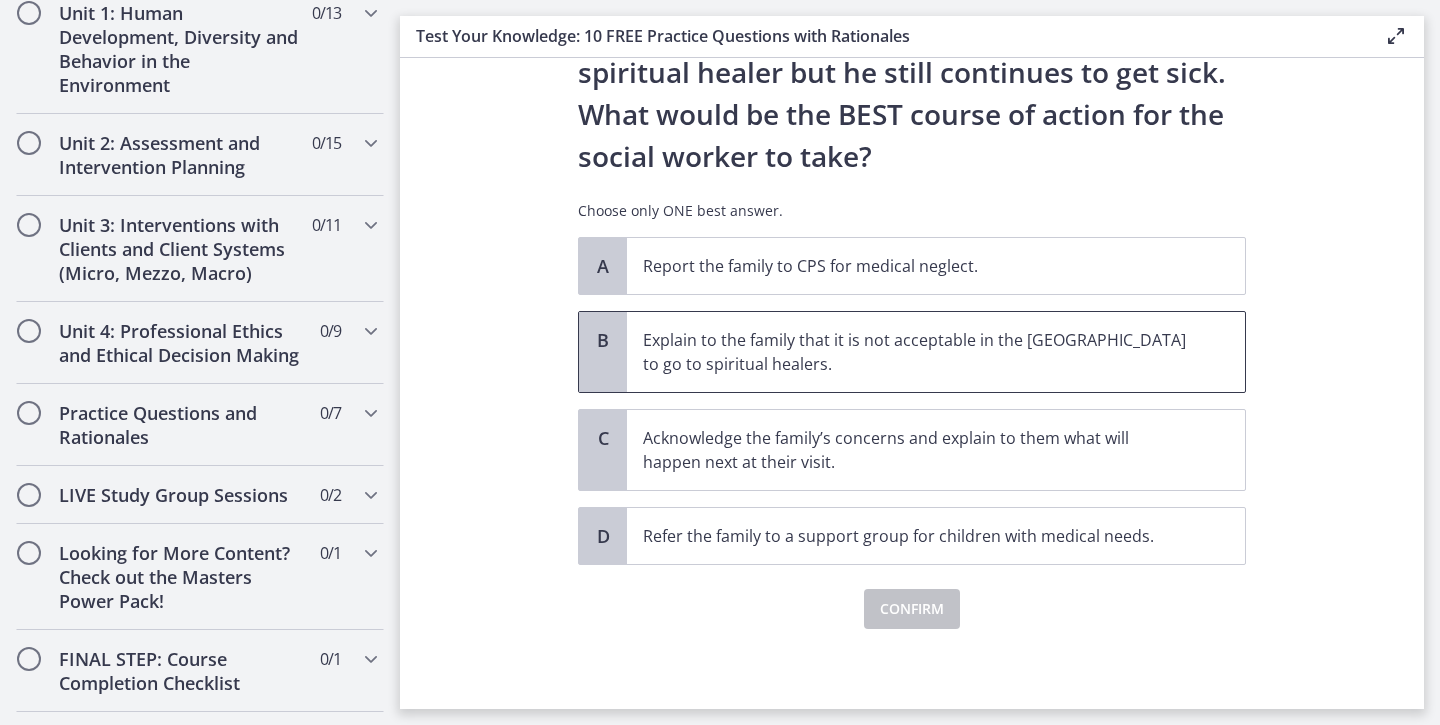 click on "Explain to the family that it is not acceptable in the [GEOGRAPHIC_DATA] to go to spiritual healers." at bounding box center (916, 352) 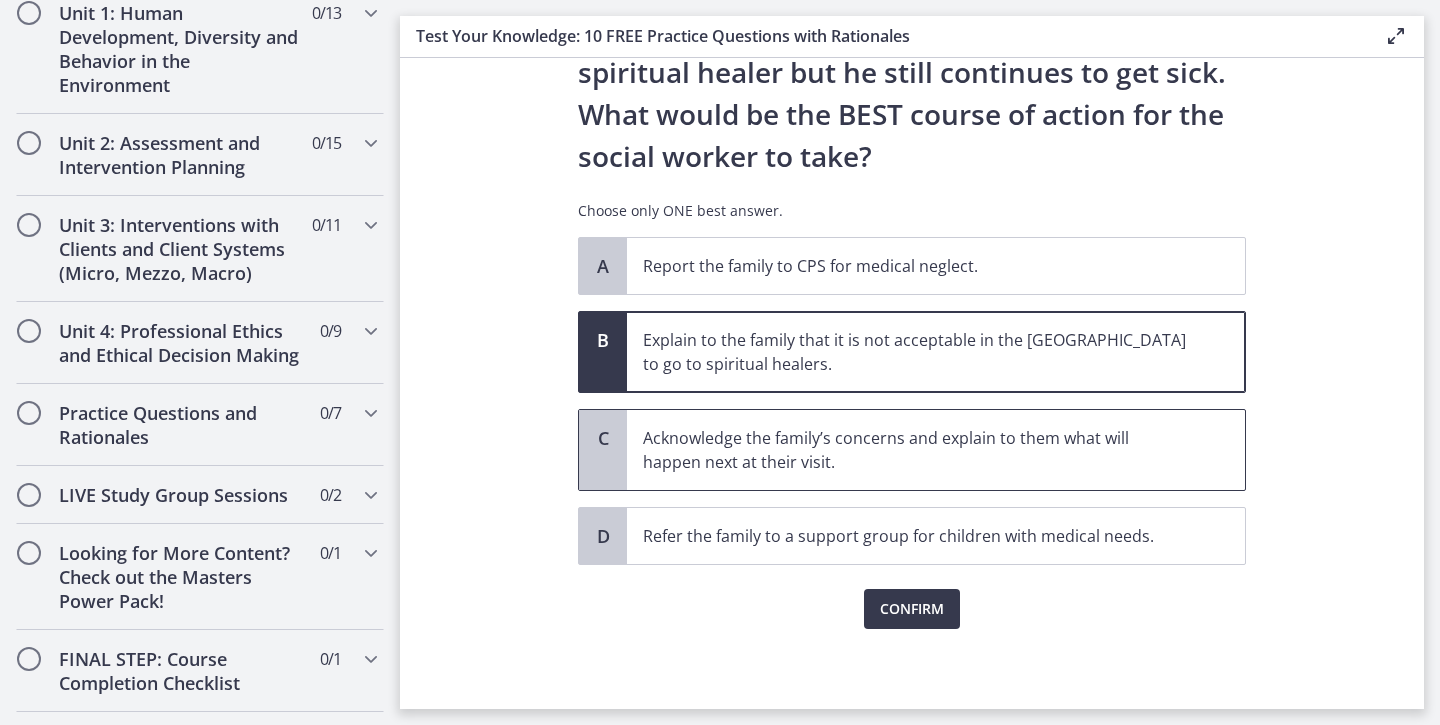 click on "Acknowledge the family’s concerns and explain to them what will happen next at their visit." at bounding box center (916, 450) 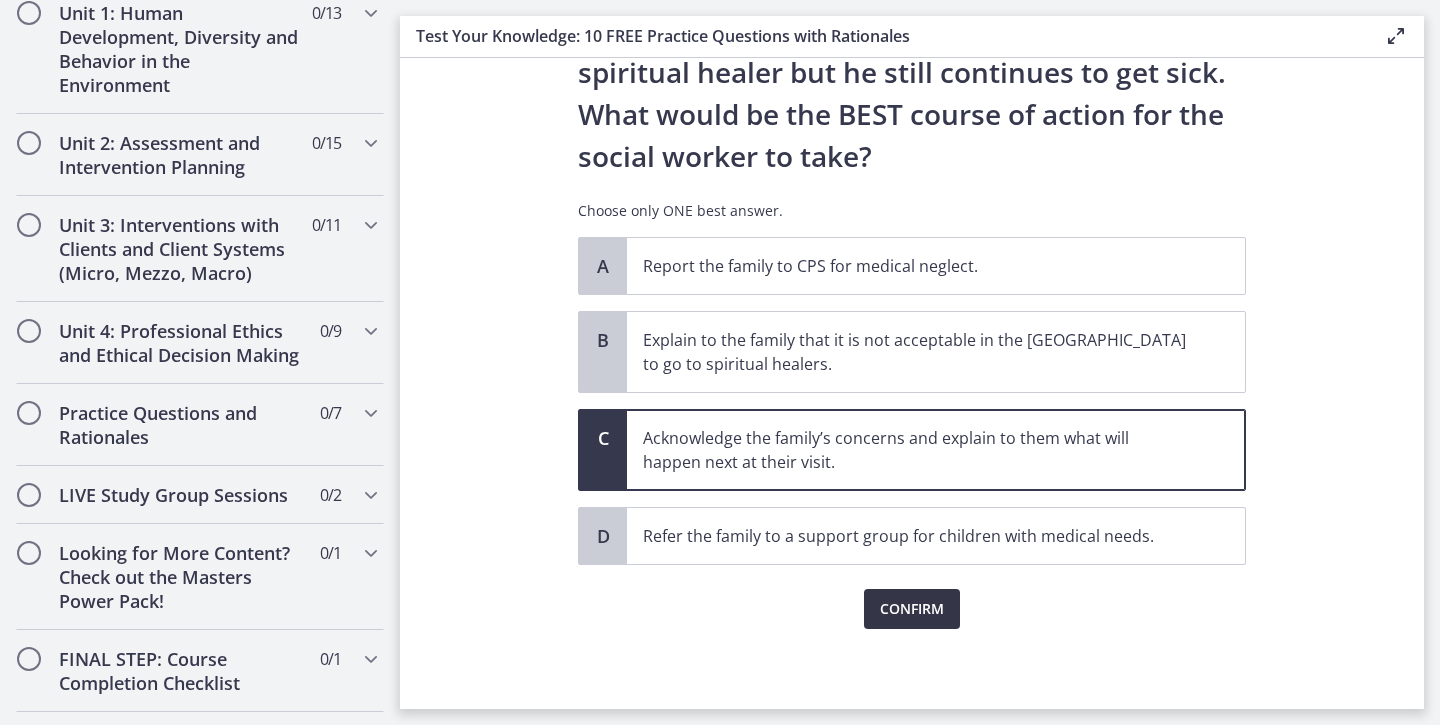 click on "Confirm" at bounding box center [912, 609] 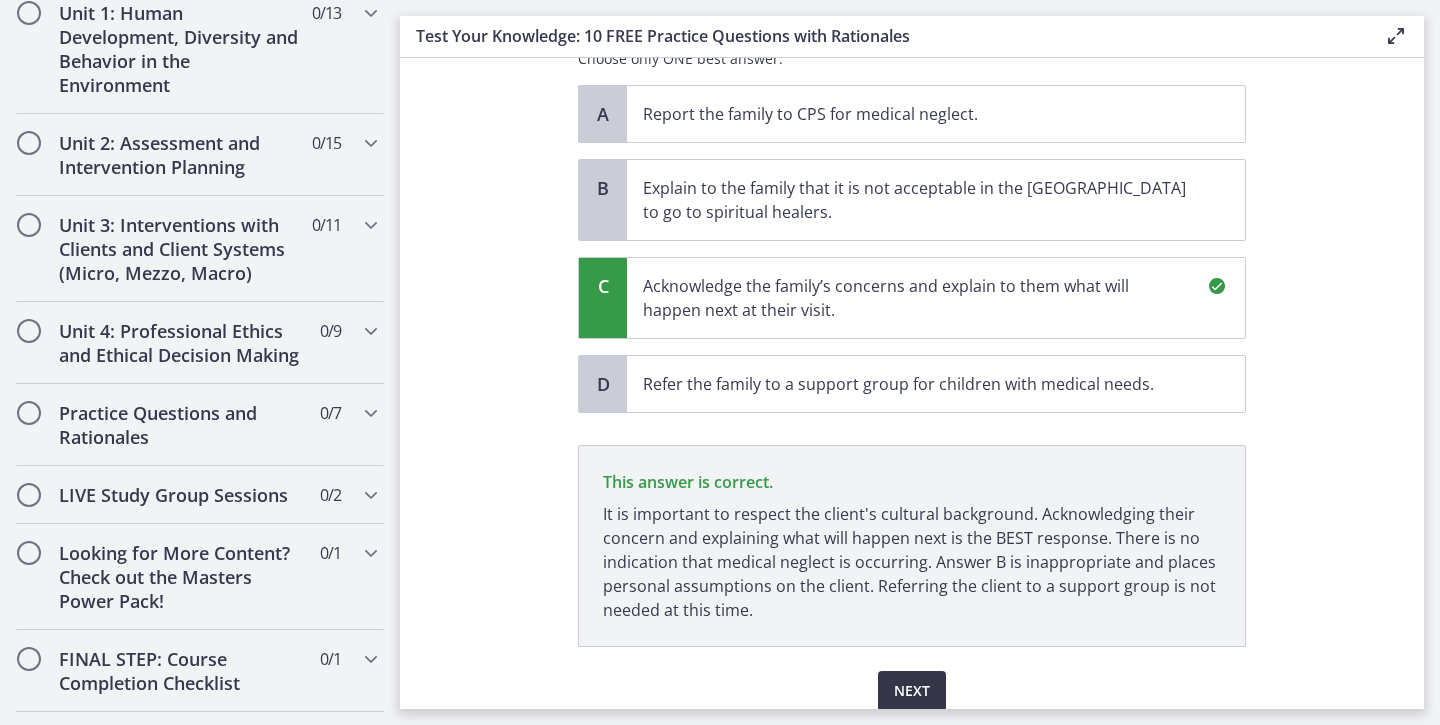 scroll, scrollTop: 641, scrollLeft: 0, axis: vertical 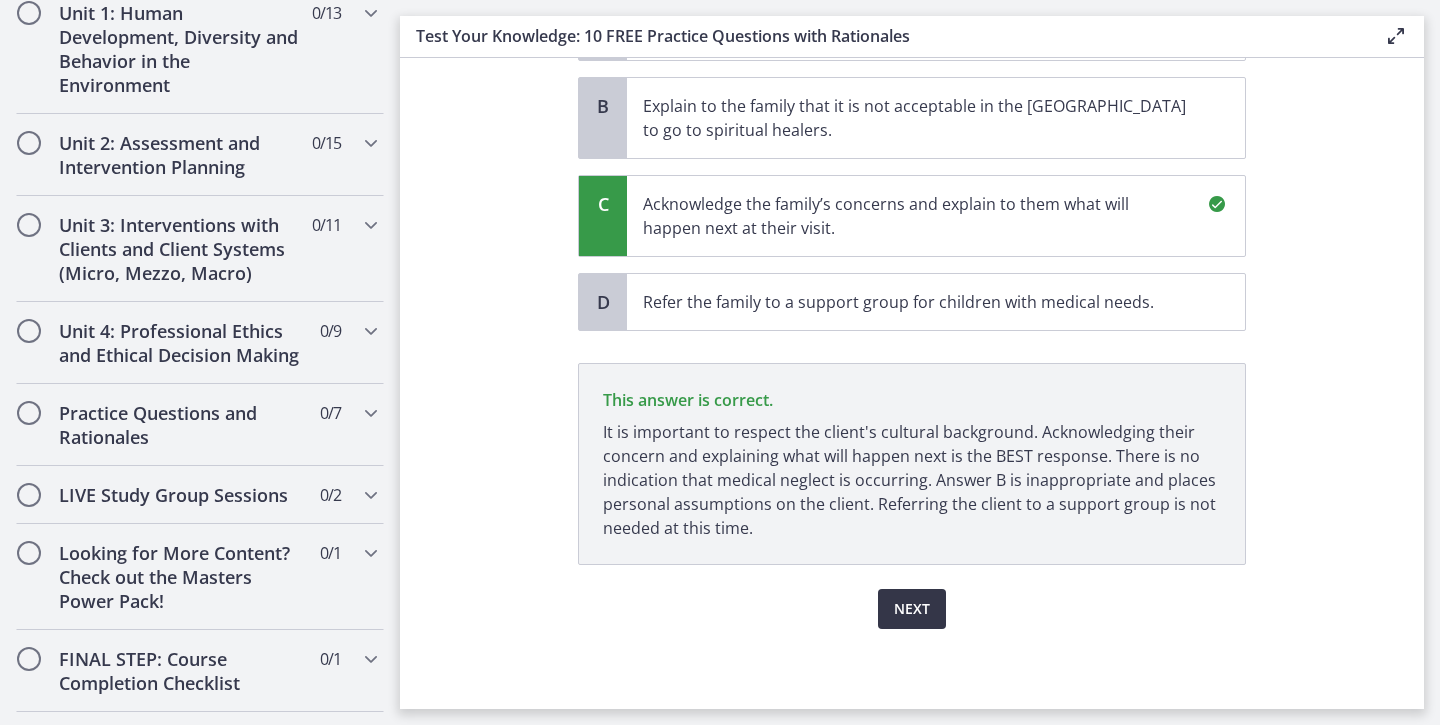 click on "Next" at bounding box center (912, 609) 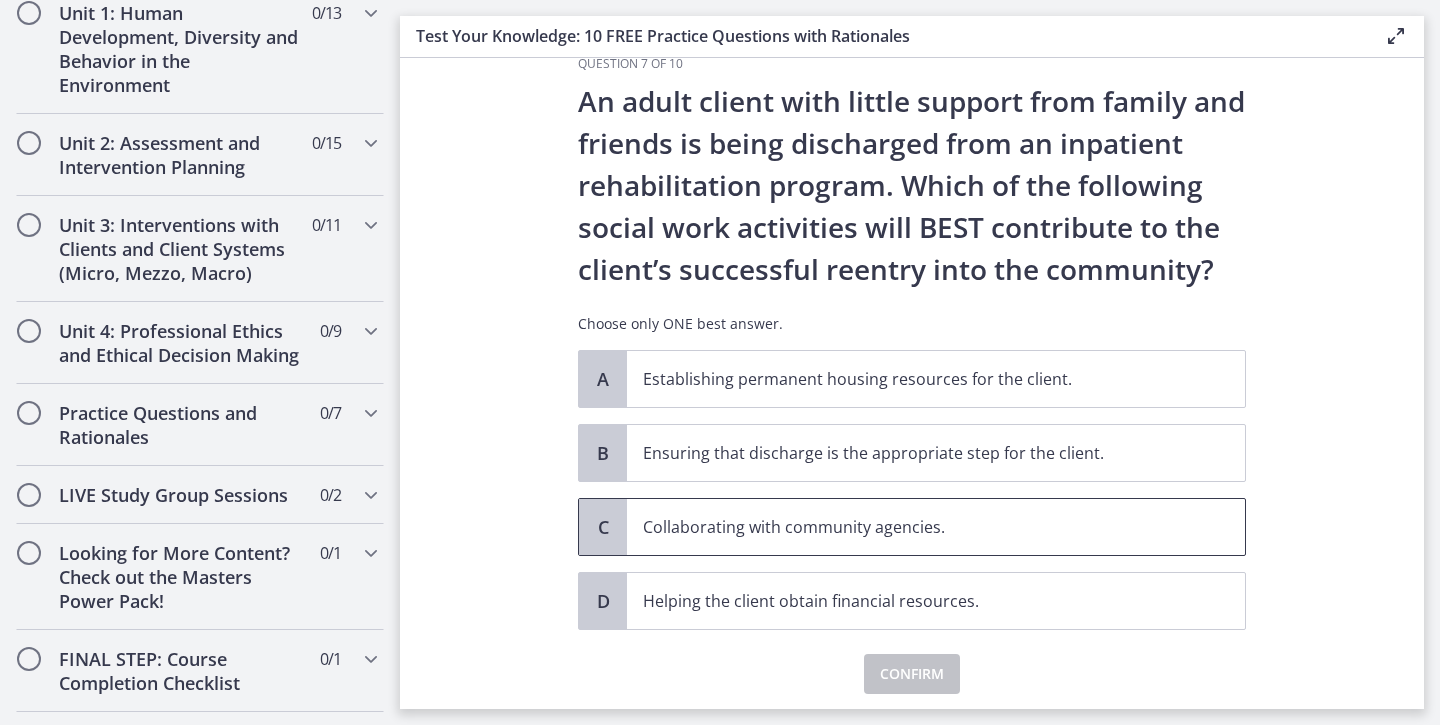 scroll, scrollTop: 12, scrollLeft: 0, axis: vertical 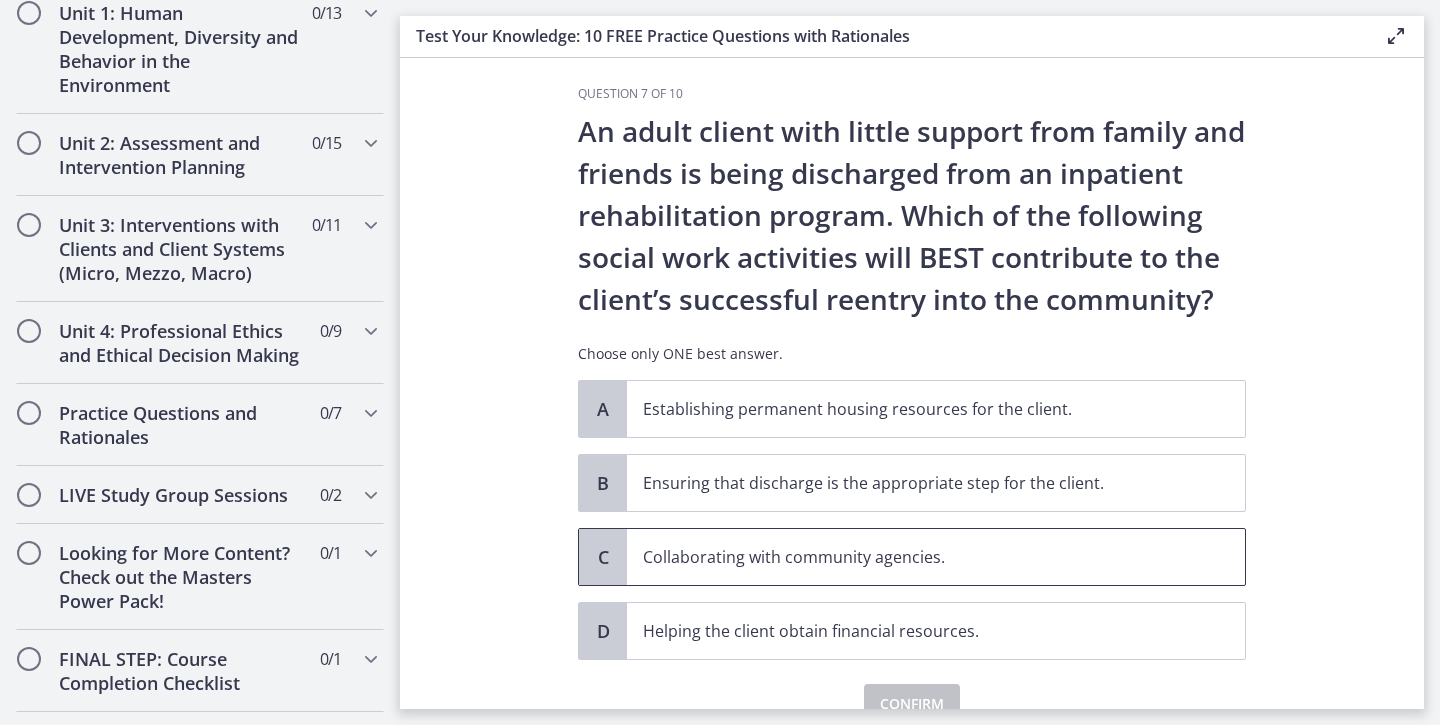 click on "Collaborating with community agencies." at bounding box center [916, 557] 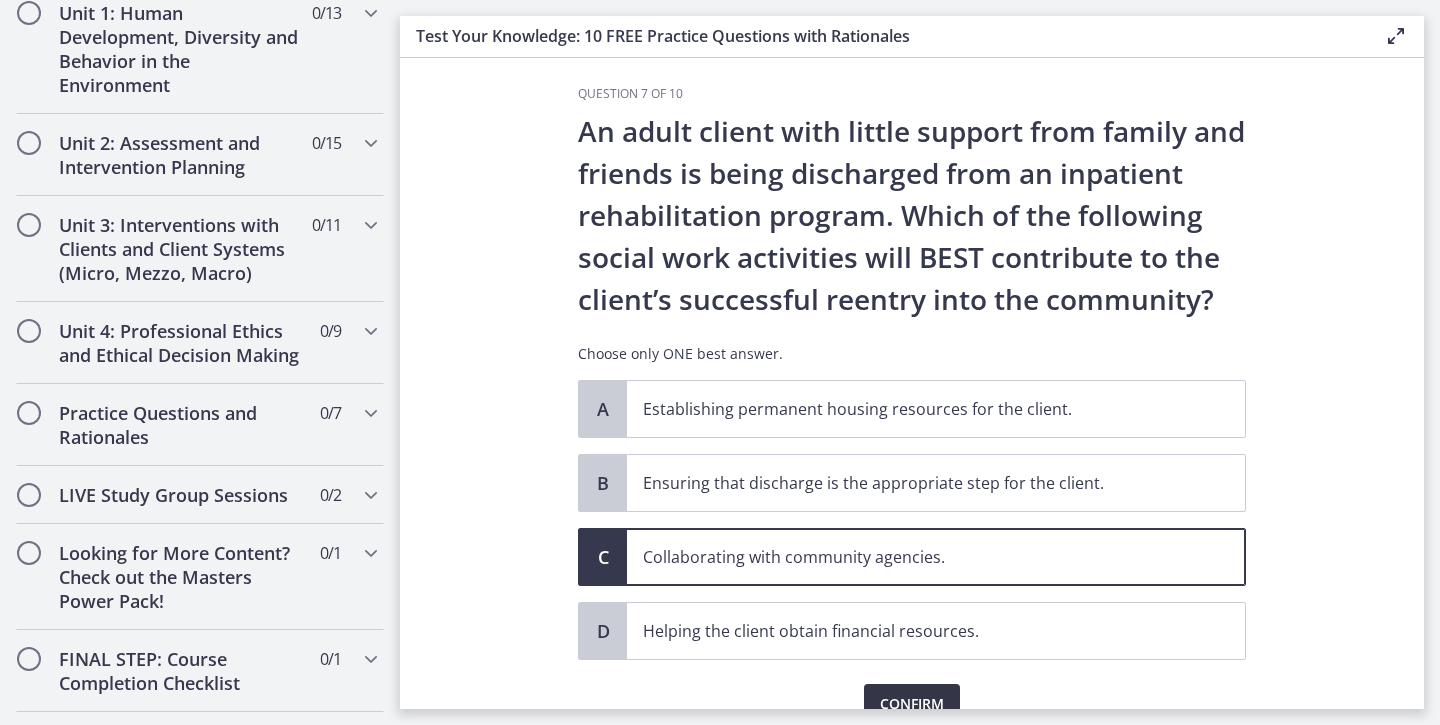 click on "Confirm" at bounding box center (912, 704) 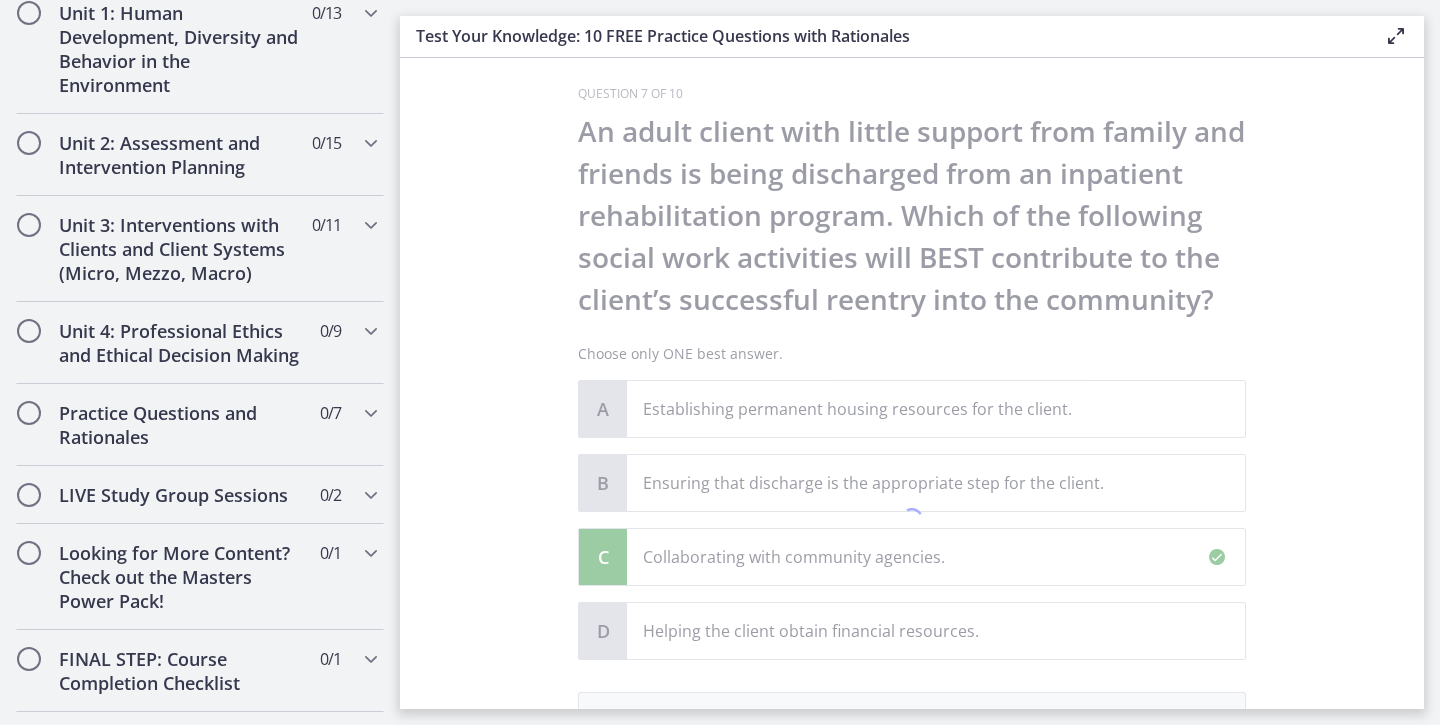 scroll, scrollTop: 341, scrollLeft: 0, axis: vertical 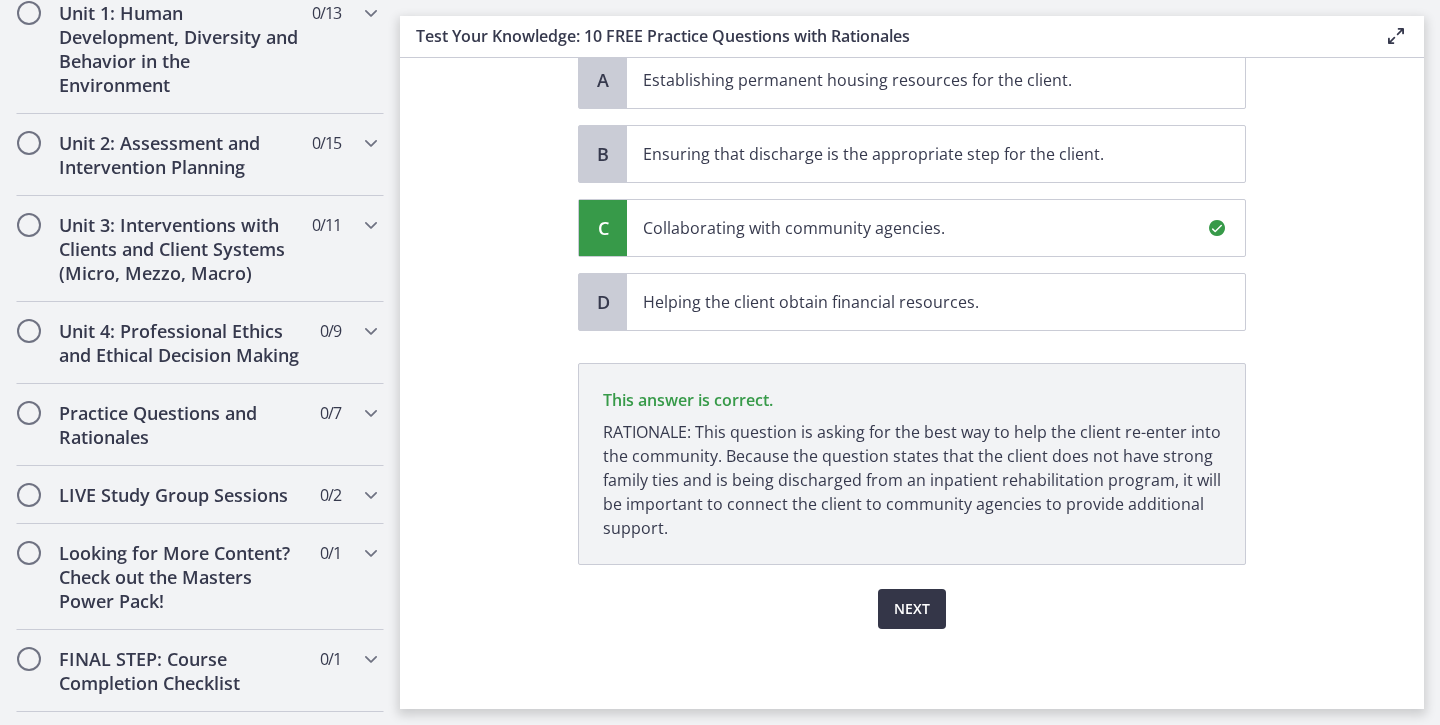 click on "Next" at bounding box center (912, 609) 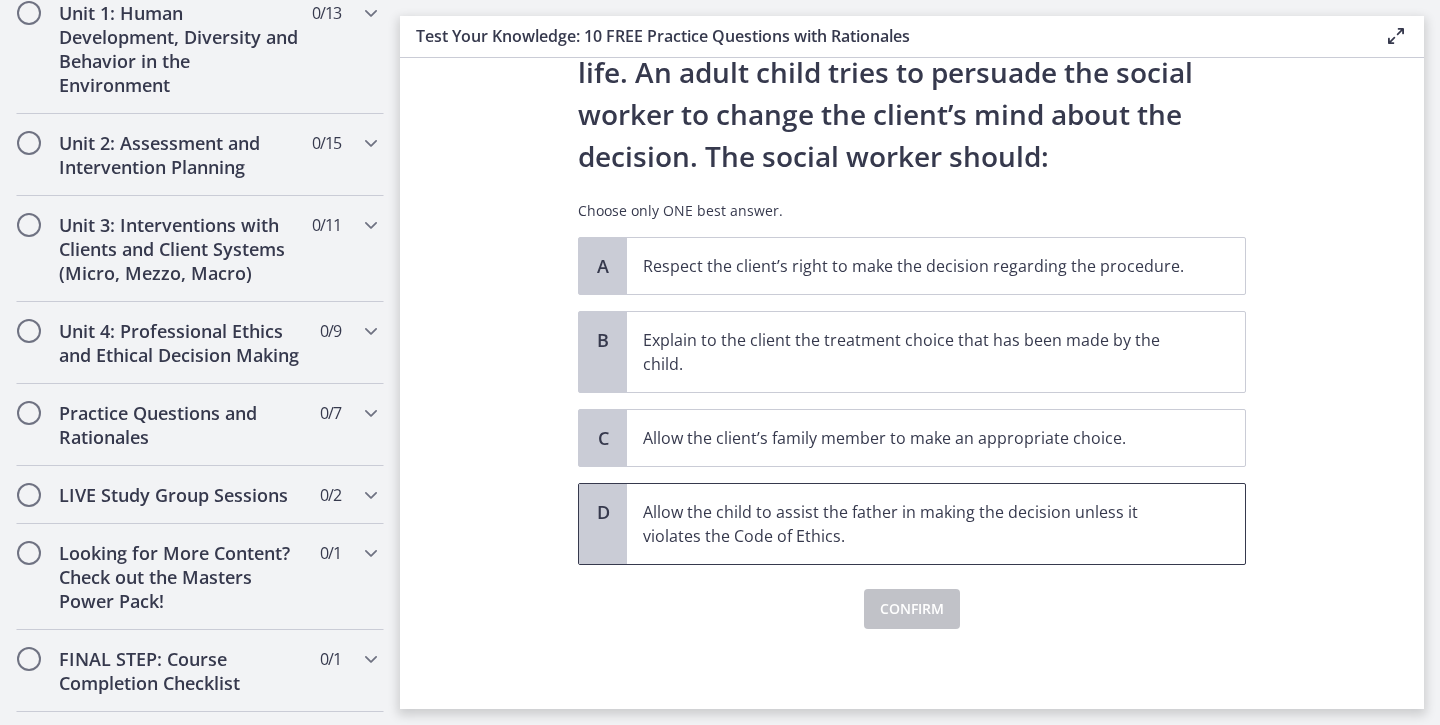 scroll, scrollTop: 231, scrollLeft: 0, axis: vertical 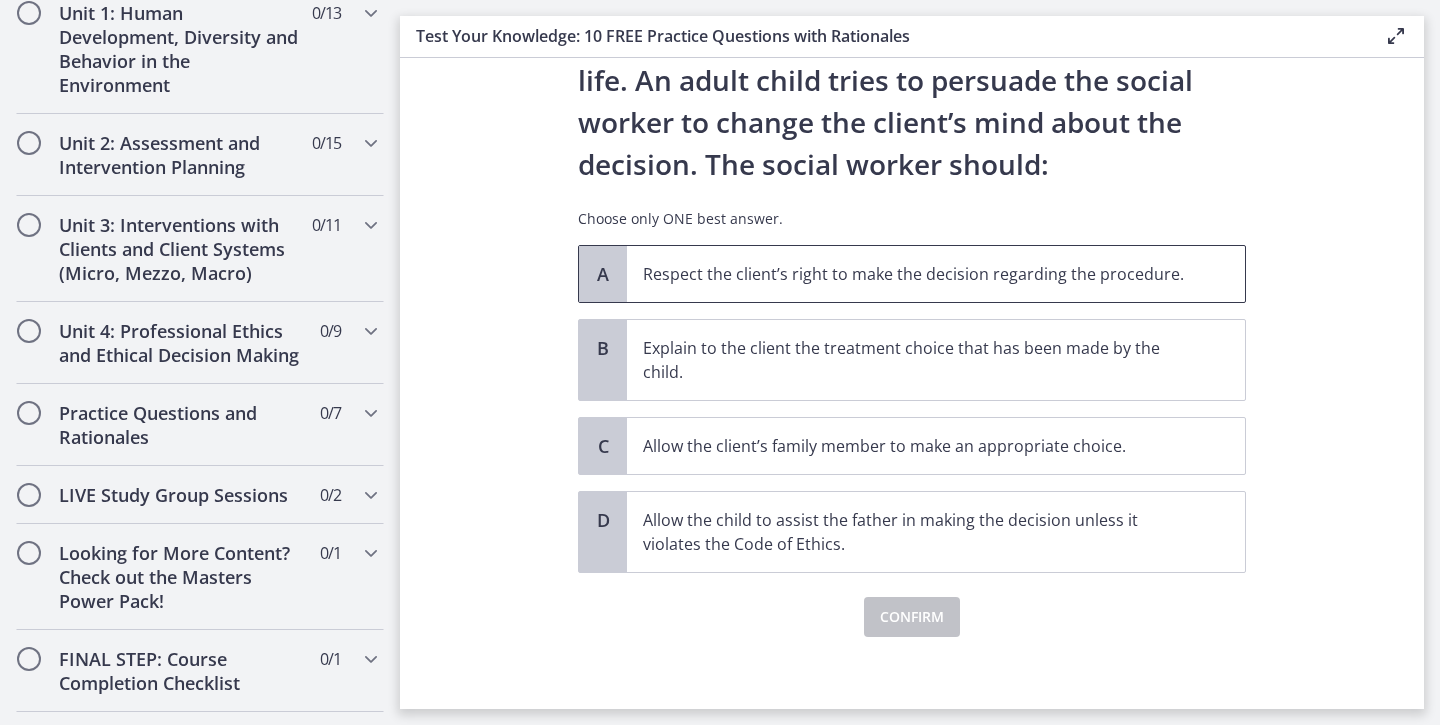 click on "Respect the client’s right to make the decision regarding the procedure." at bounding box center [916, 274] 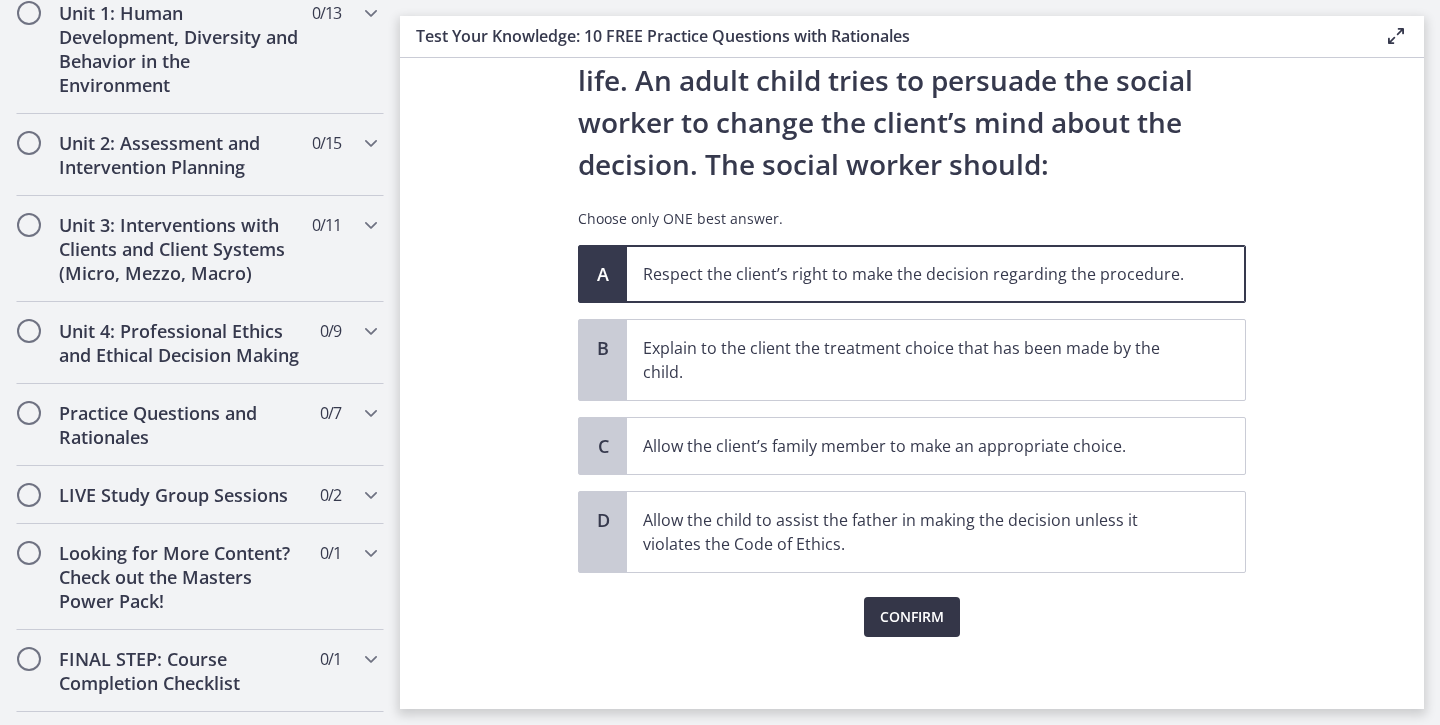 click on "Confirm" at bounding box center [912, 617] 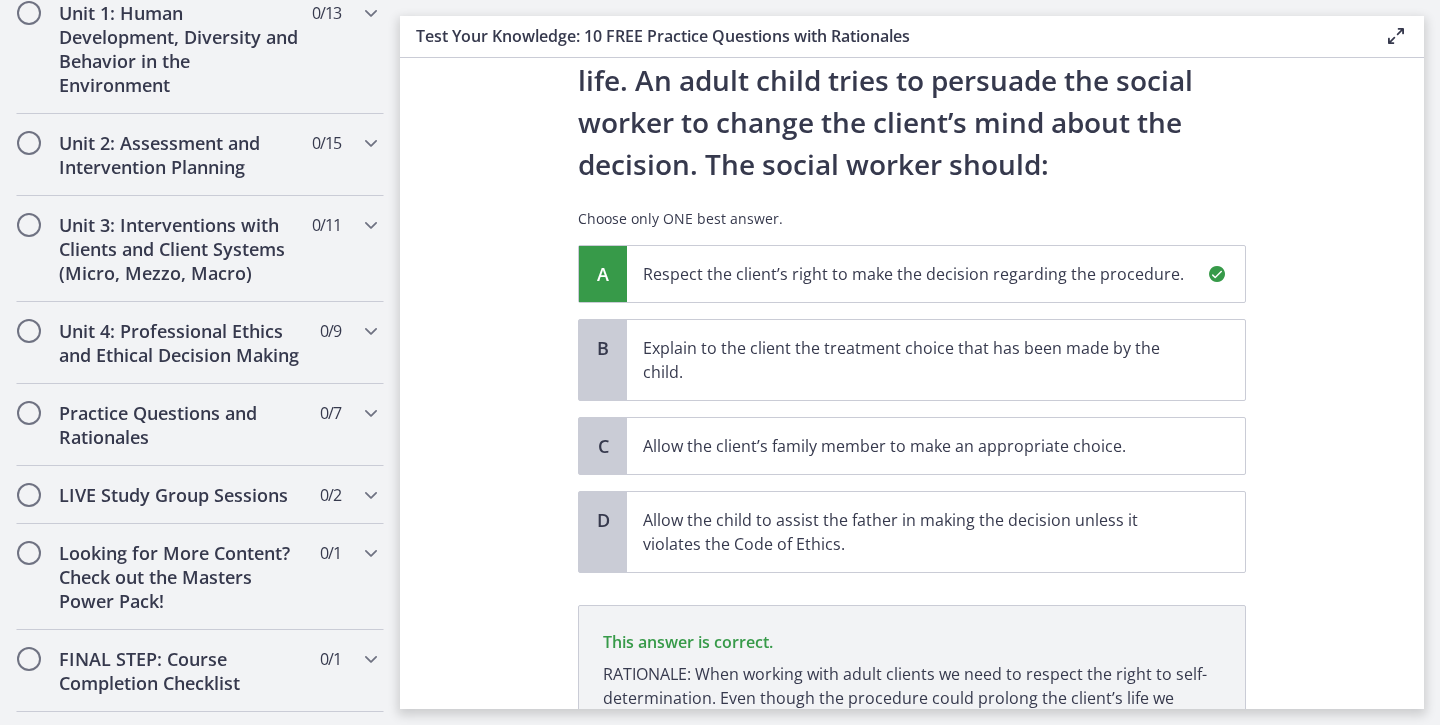 scroll, scrollTop: 449, scrollLeft: 0, axis: vertical 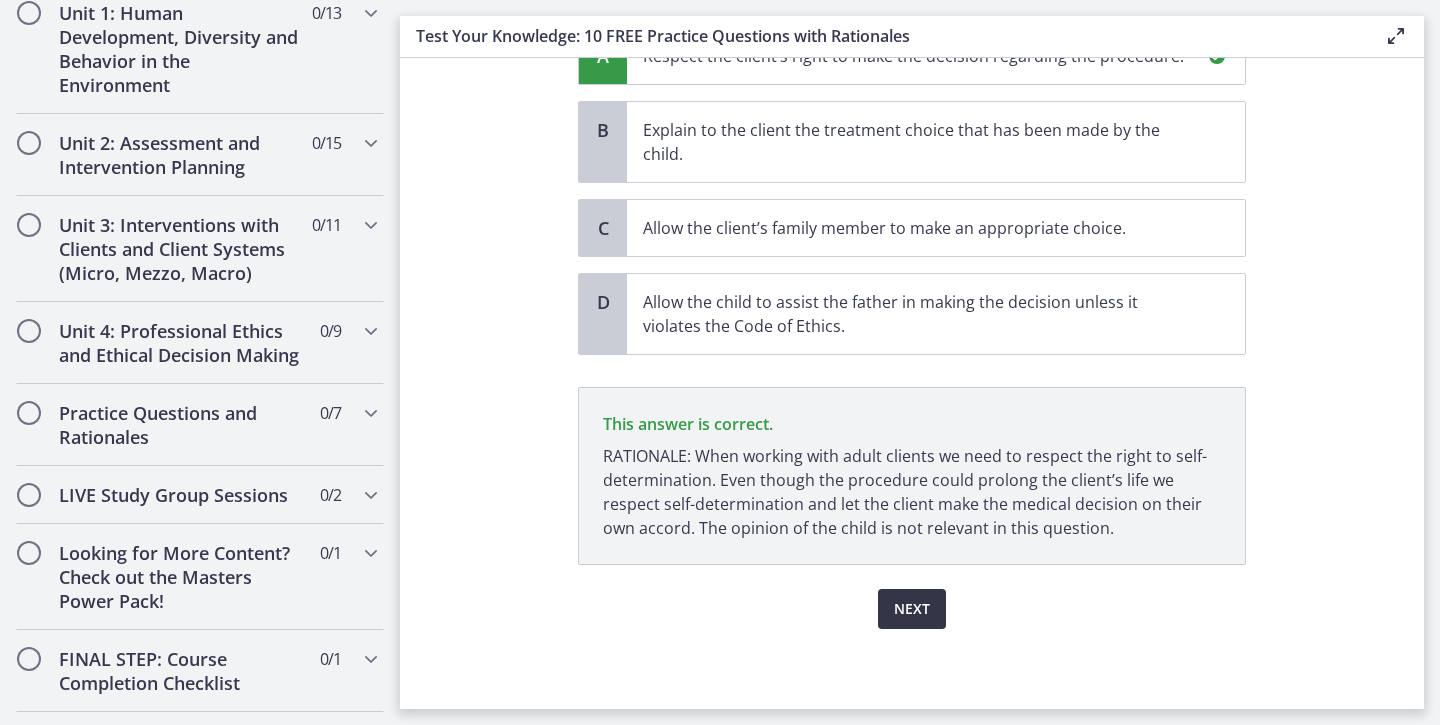 click on "Next" at bounding box center (912, 609) 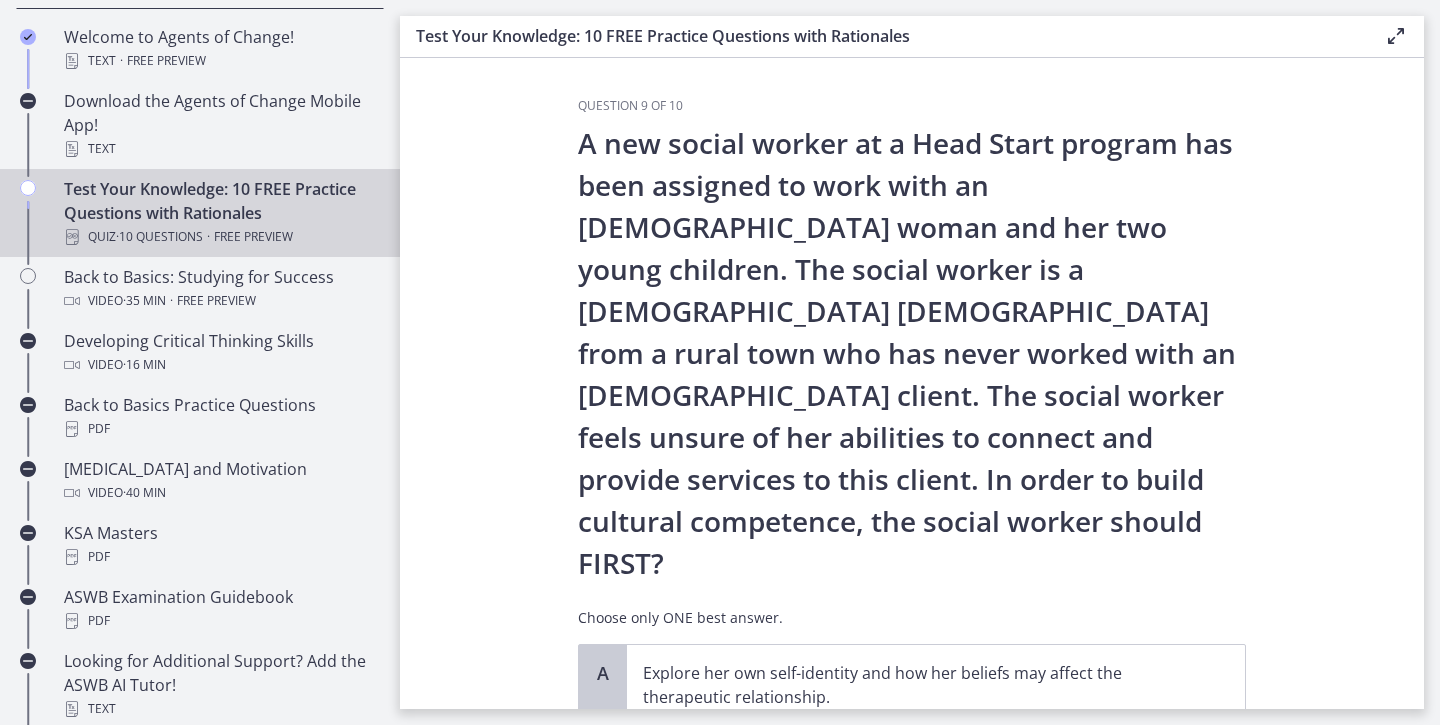 scroll, scrollTop: 405, scrollLeft: 0, axis: vertical 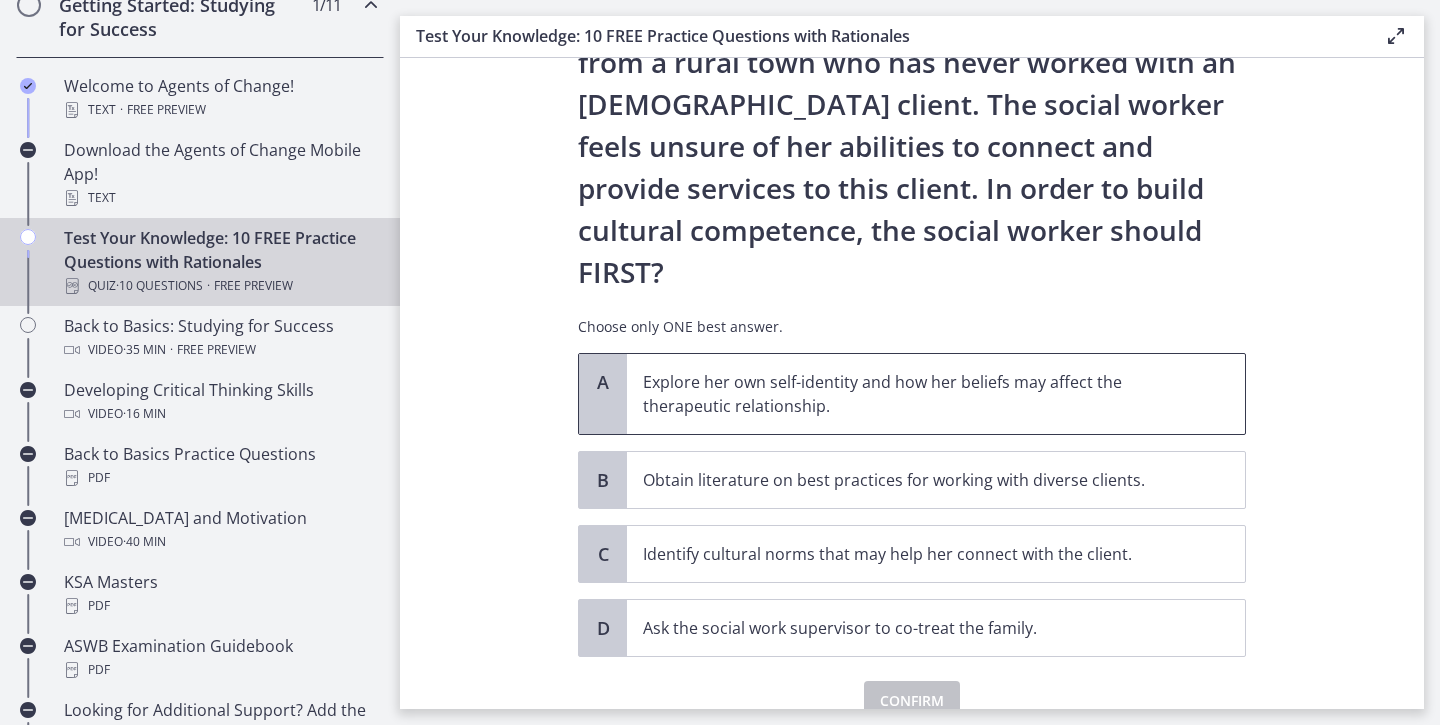 click on "Explore her own self-identity and how her beliefs may affect the therapeutic relationship." at bounding box center [916, 394] 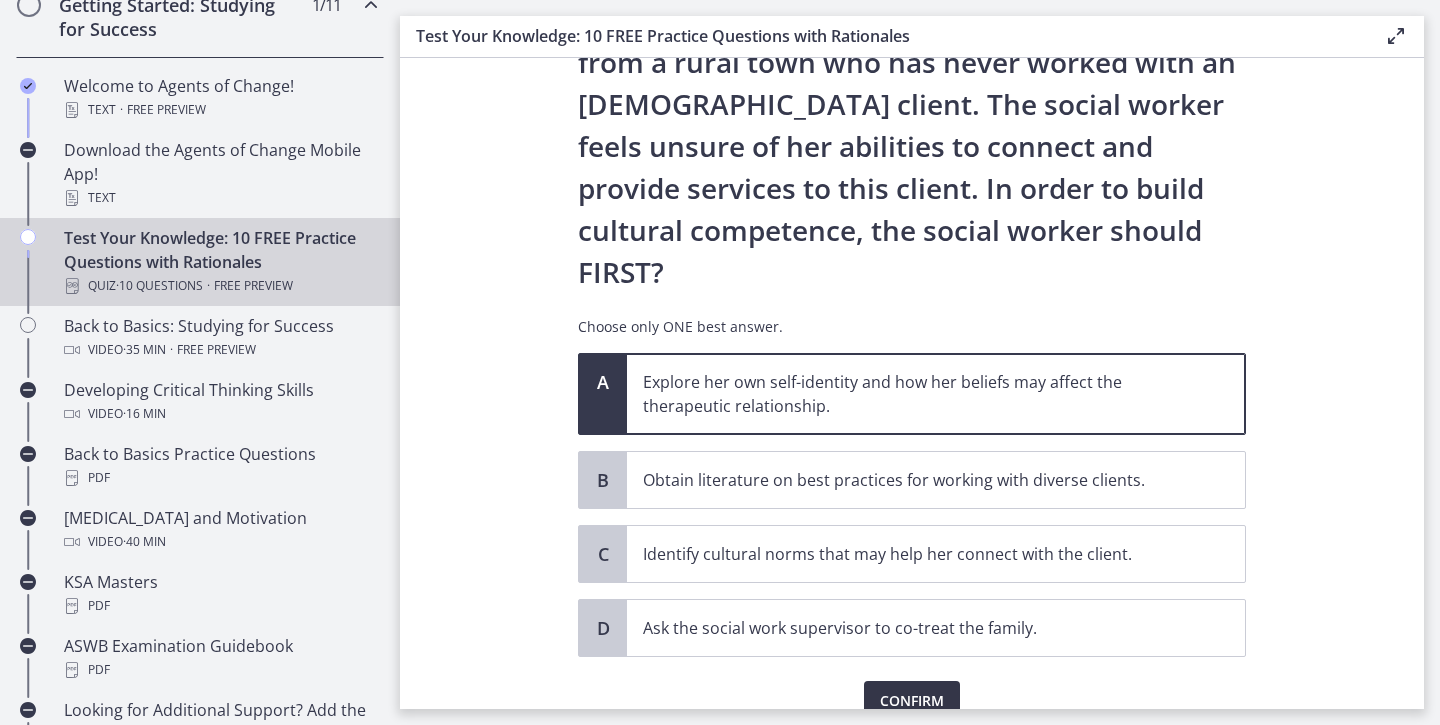 click on "Confirm" at bounding box center (912, 701) 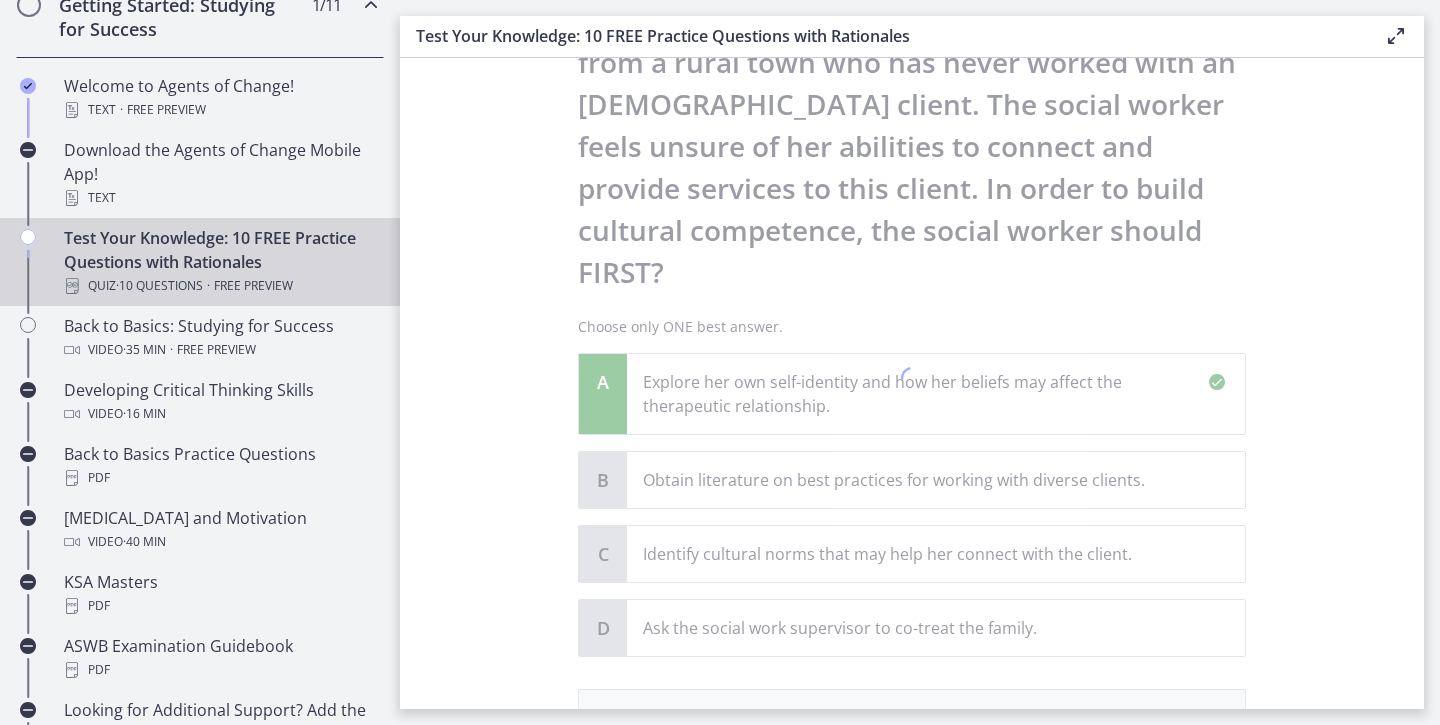 scroll, scrollTop: 533, scrollLeft: 0, axis: vertical 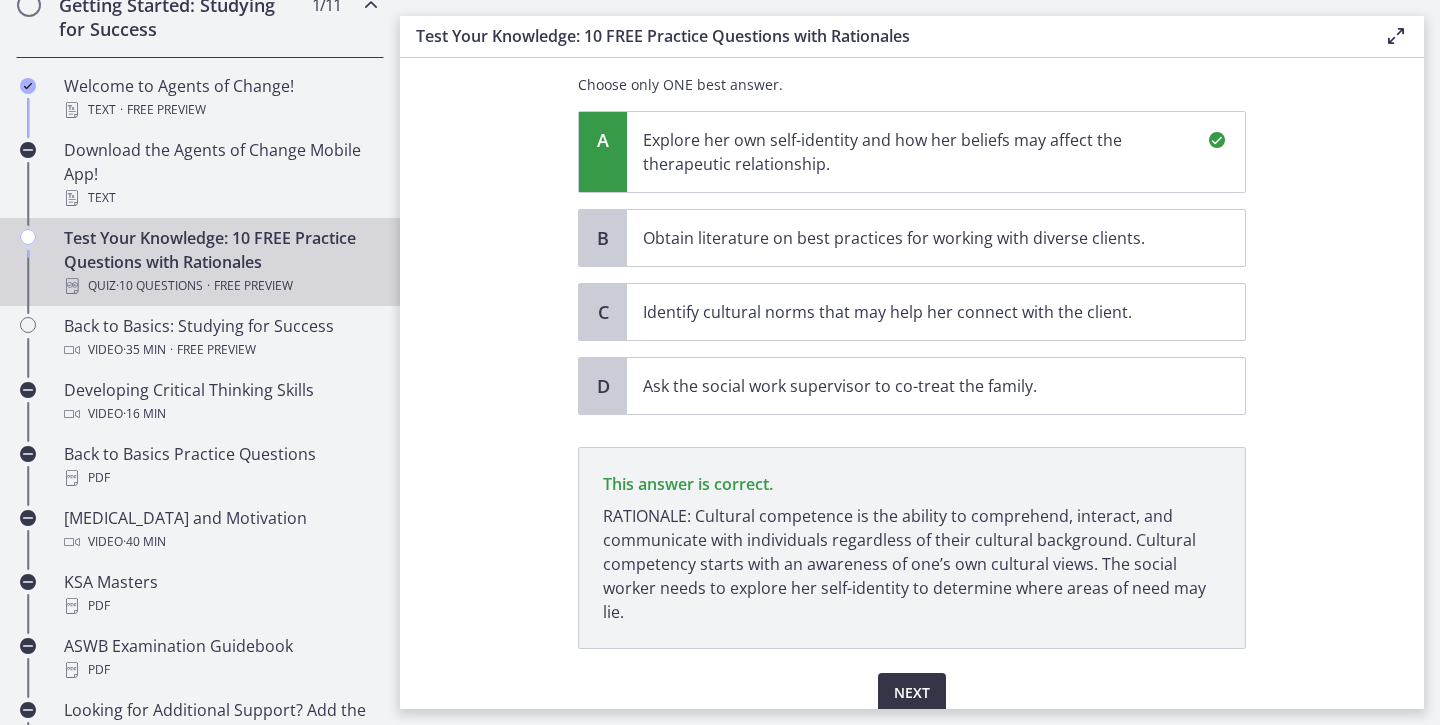 click on "Next" at bounding box center (912, 693) 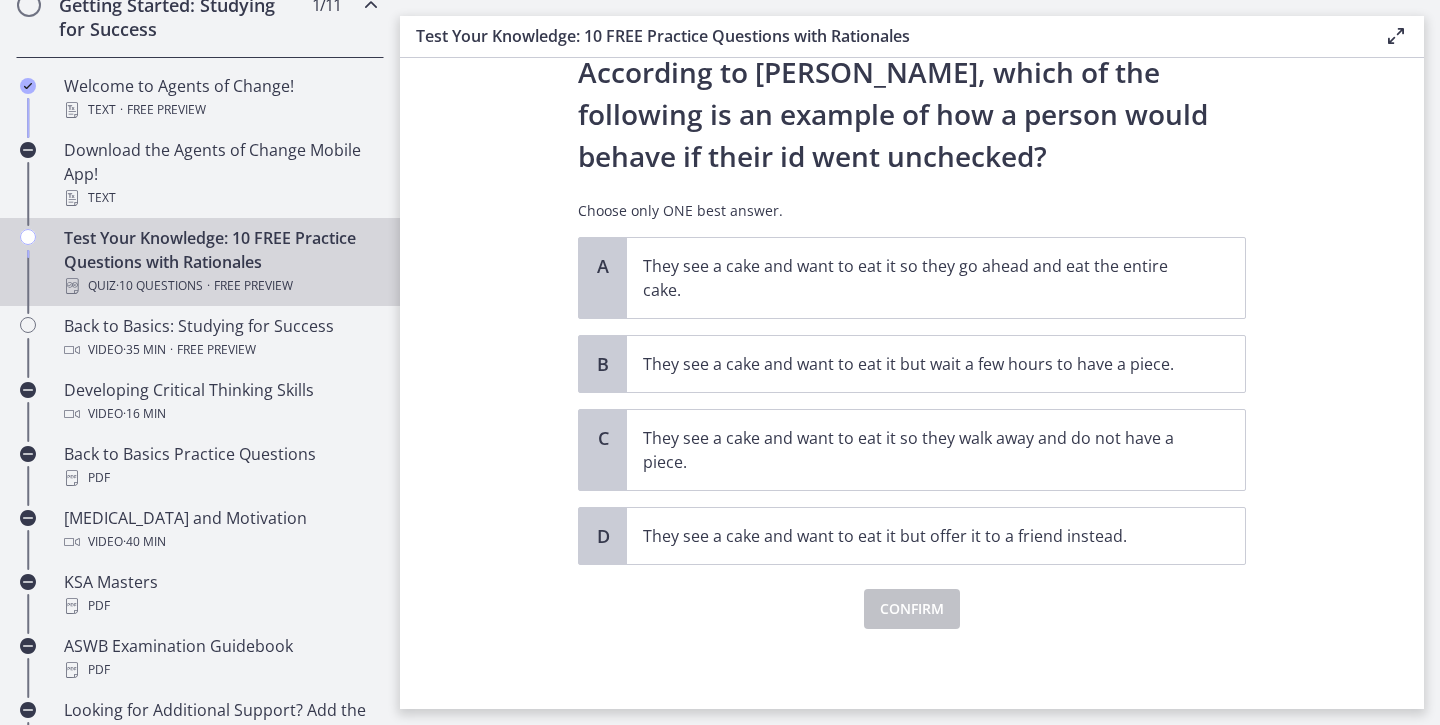 scroll, scrollTop: 0, scrollLeft: 0, axis: both 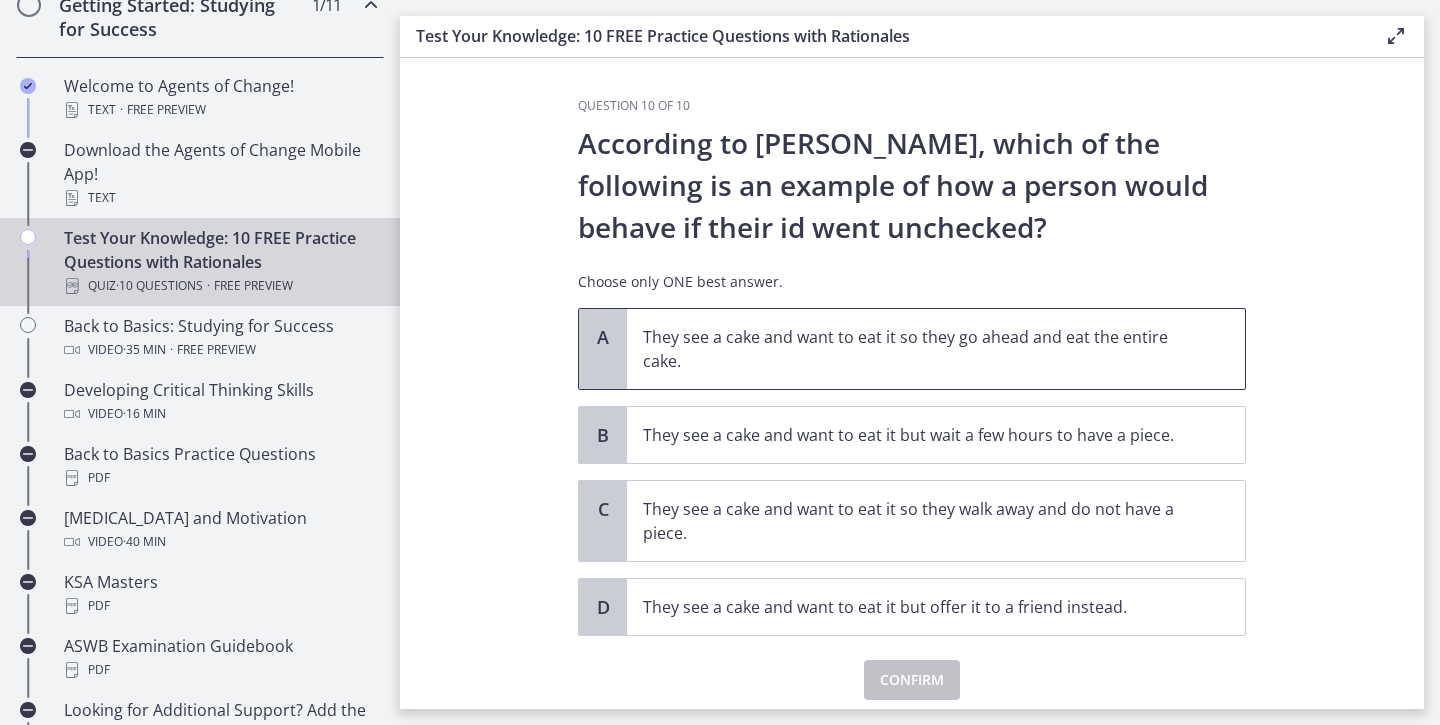 click on "They see a cake and want to eat it so they go ahead and eat the entire cake." at bounding box center (916, 349) 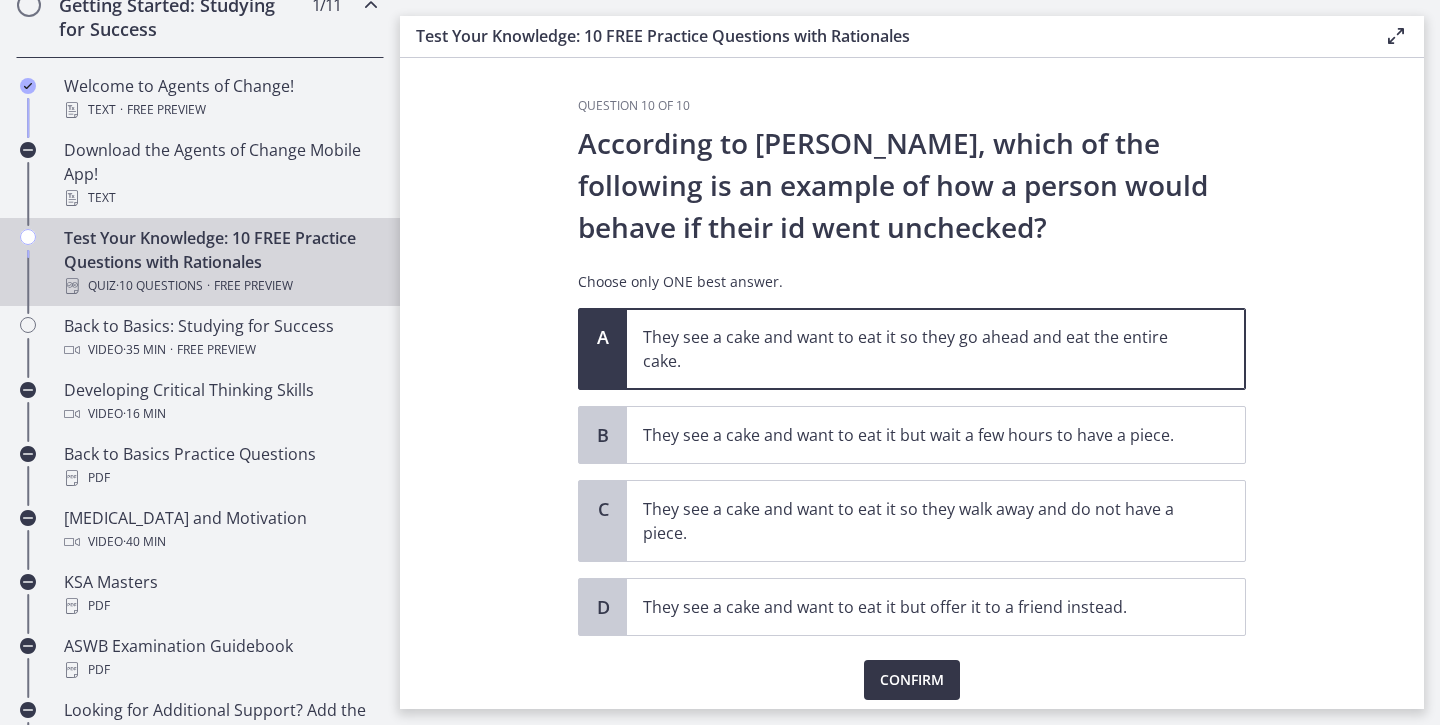 click on "Confirm" at bounding box center [912, 680] 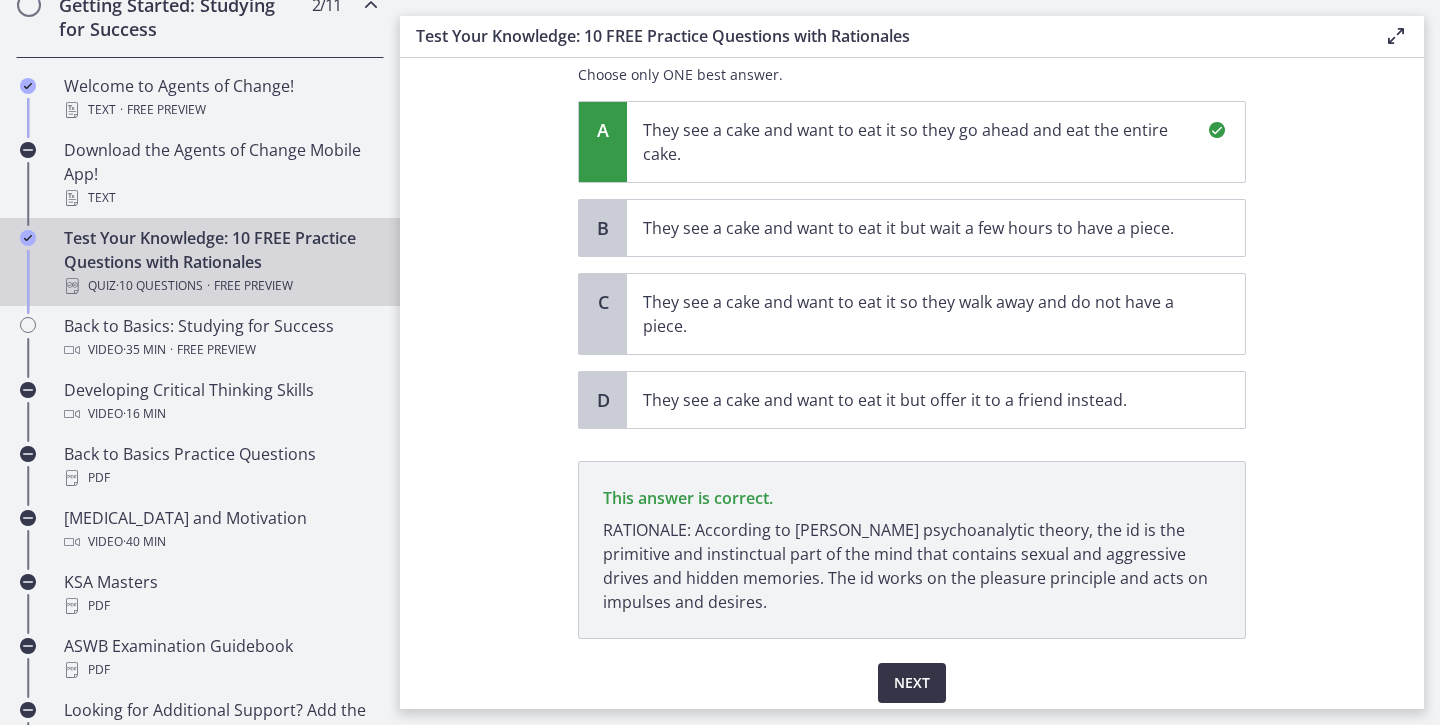scroll, scrollTop: 281, scrollLeft: 0, axis: vertical 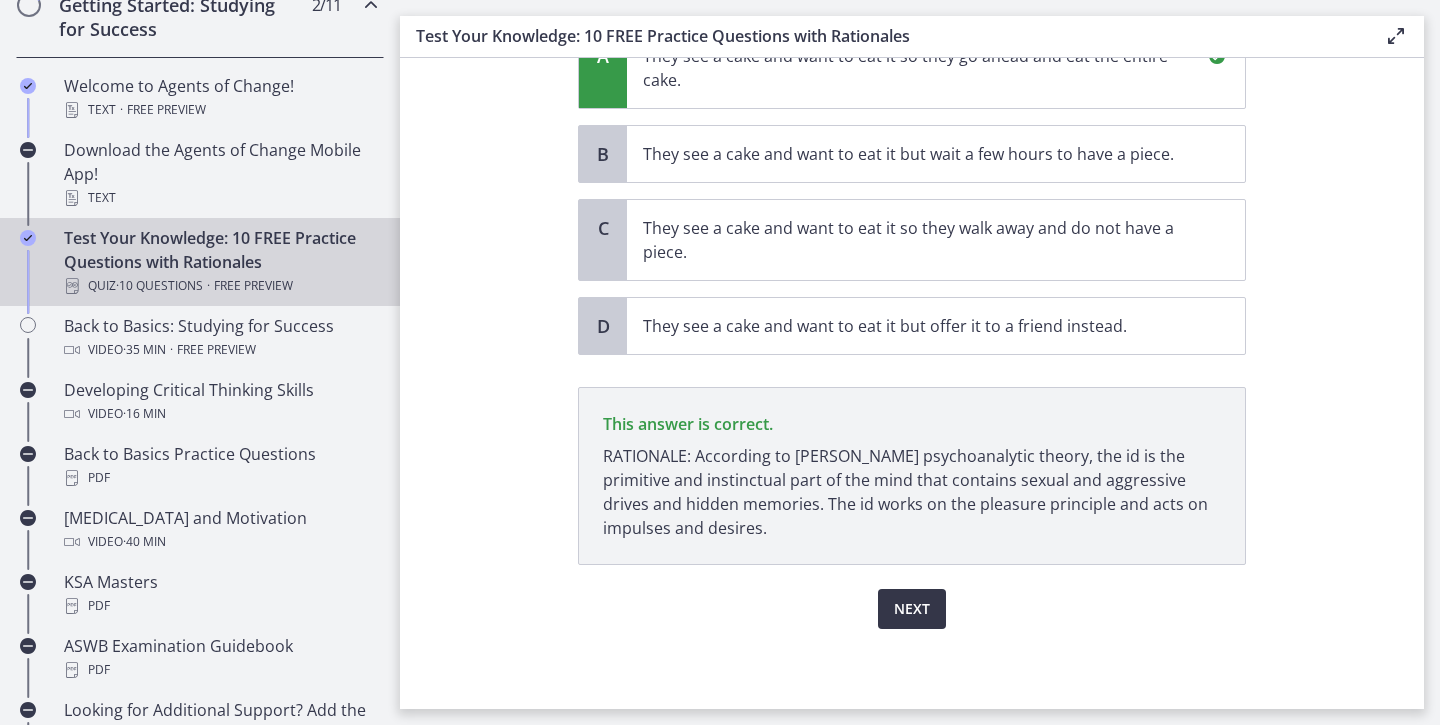 click on "Next" at bounding box center [912, 609] 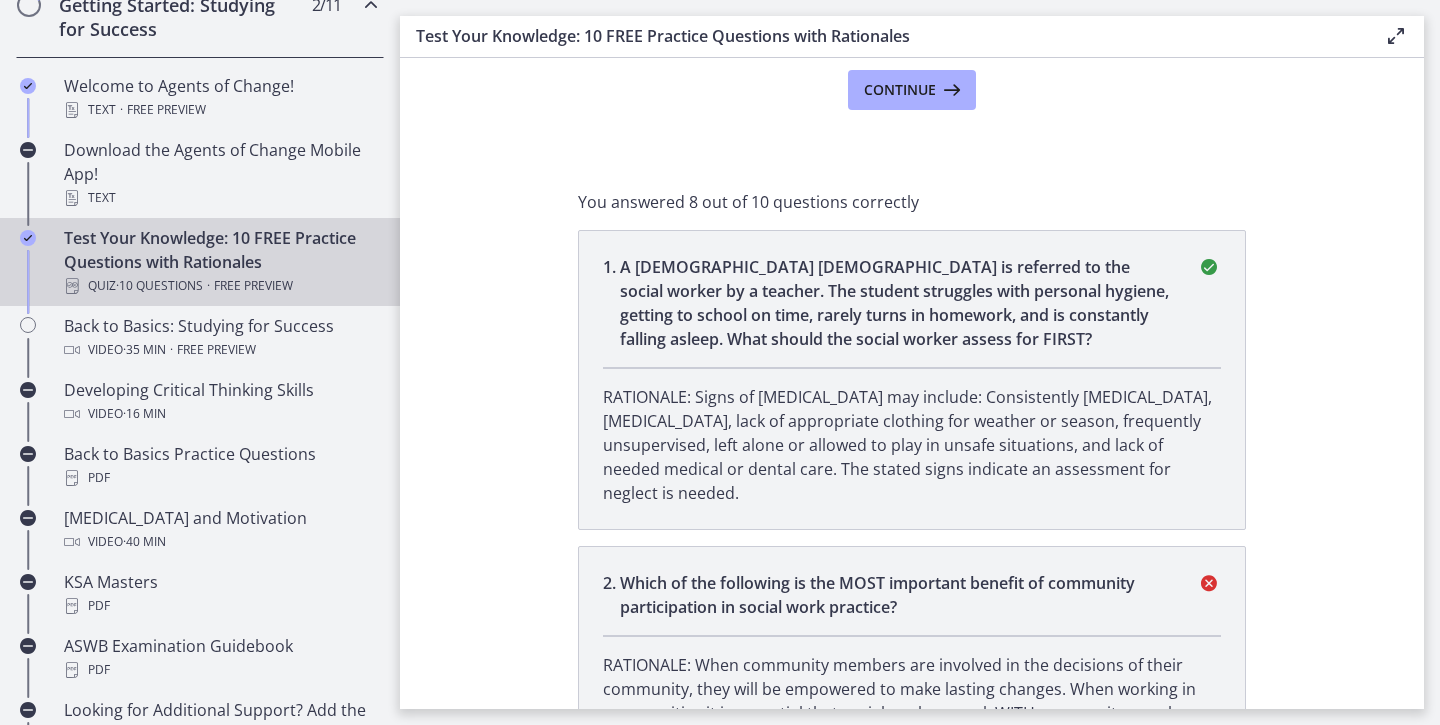 scroll, scrollTop: 0, scrollLeft: 0, axis: both 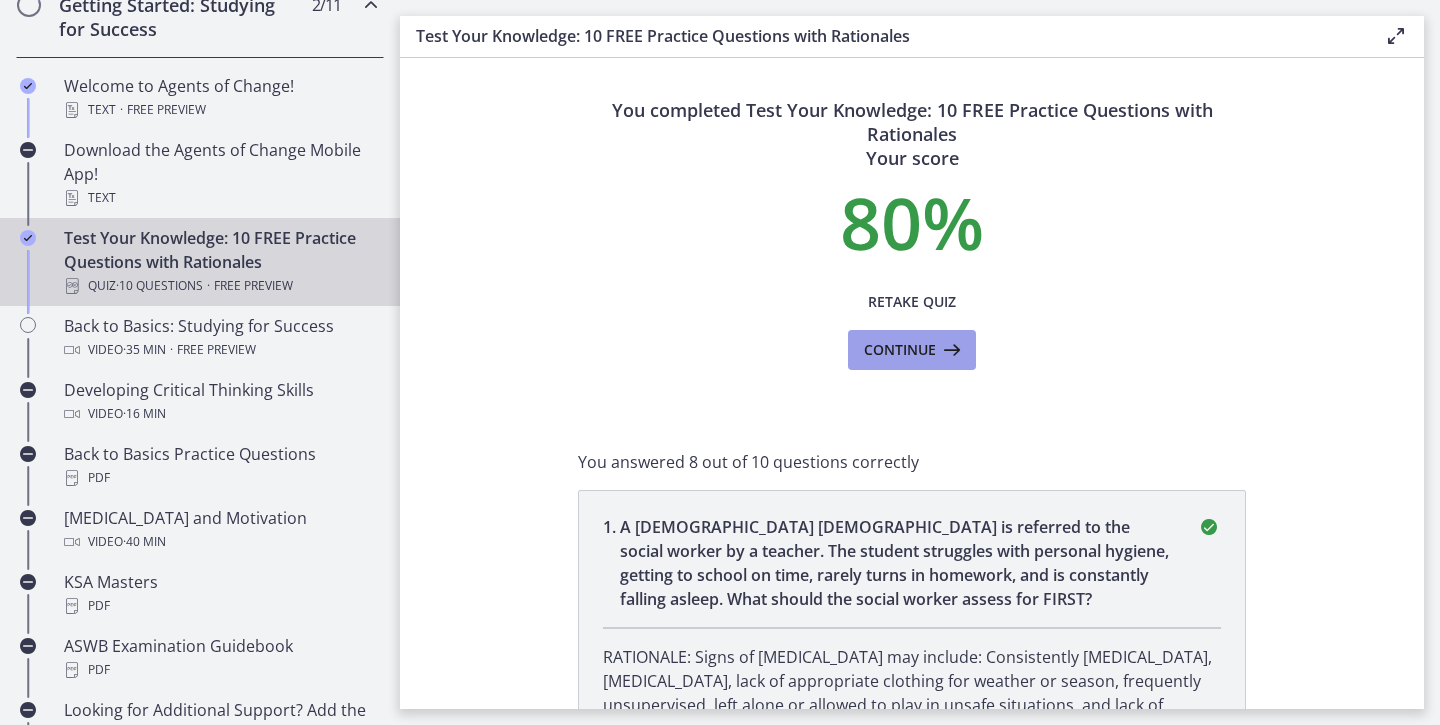click at bounding box center (950, 350) 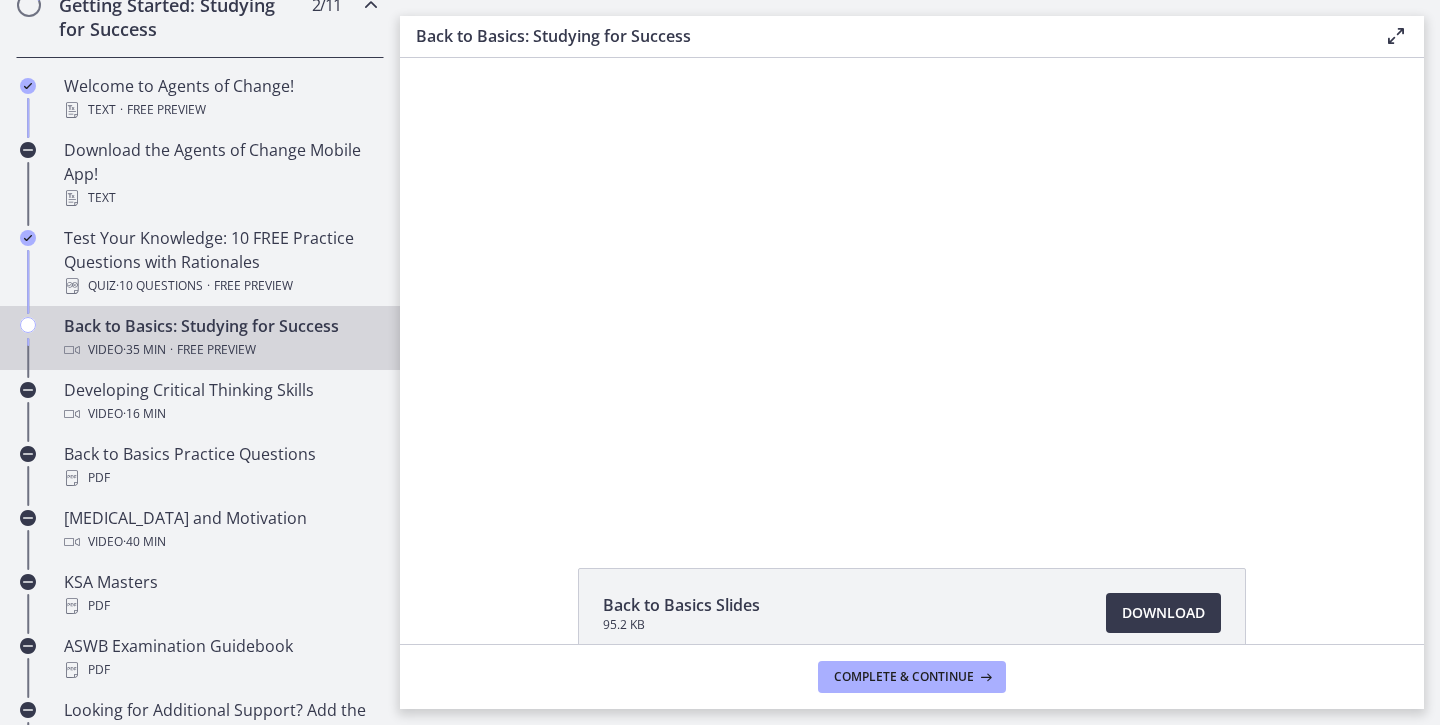 scroll, scrollTop: 0, scrollLeft: 0, axis: both 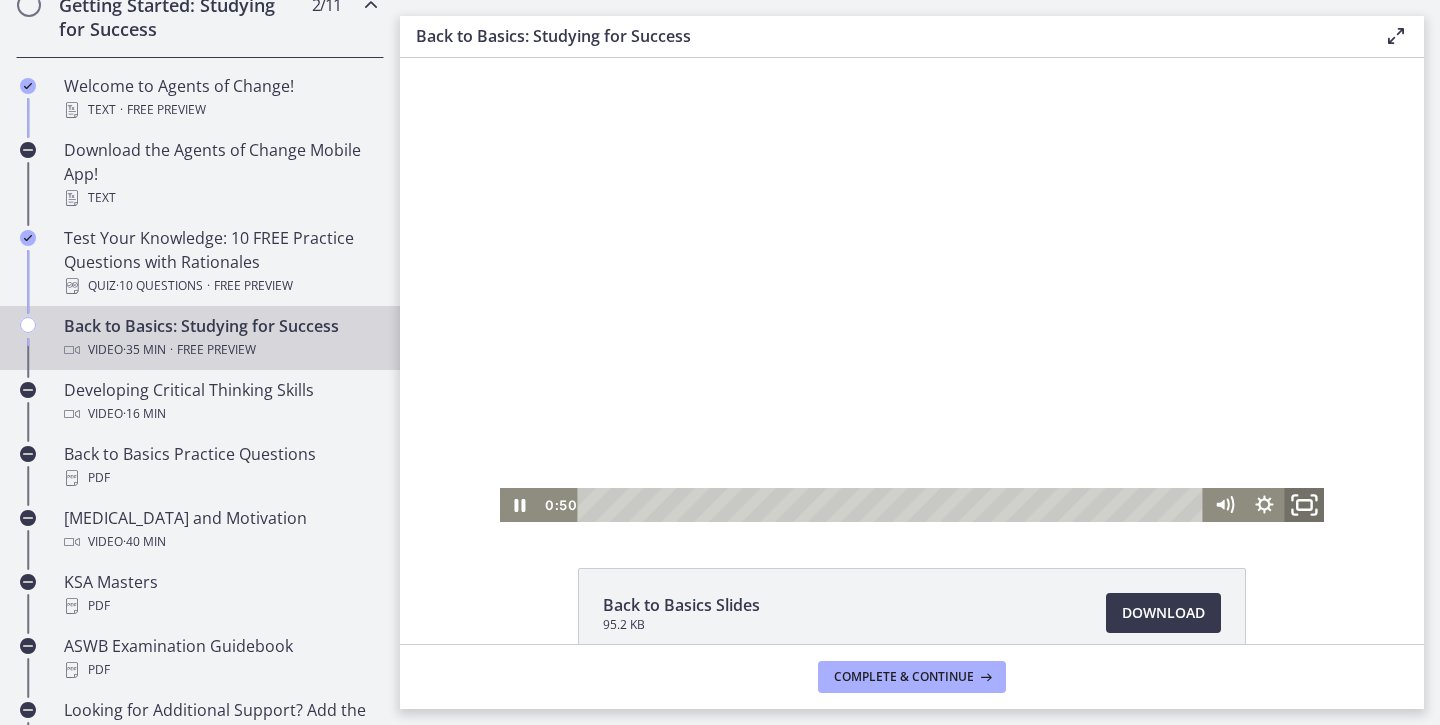 click 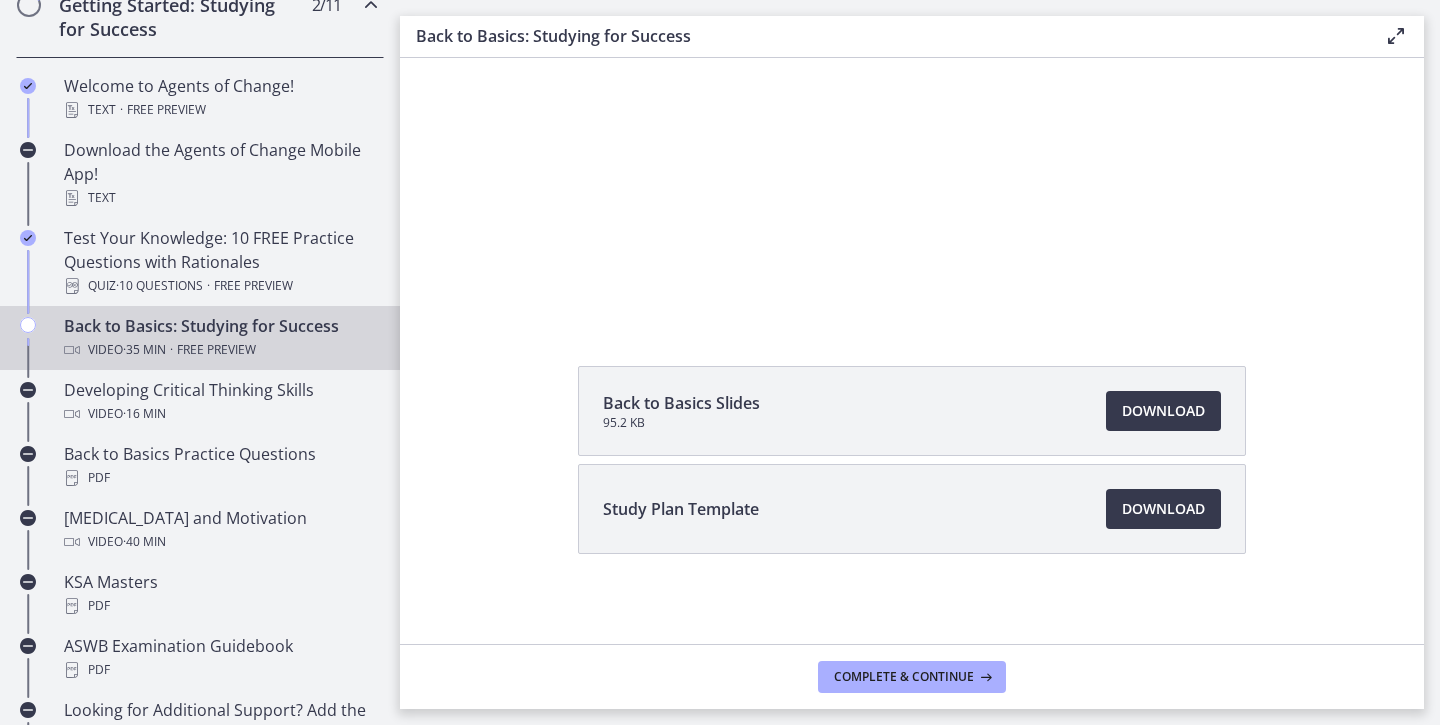 scroll, scrollTop: 208, scrollLeft: 0, axis: vertical 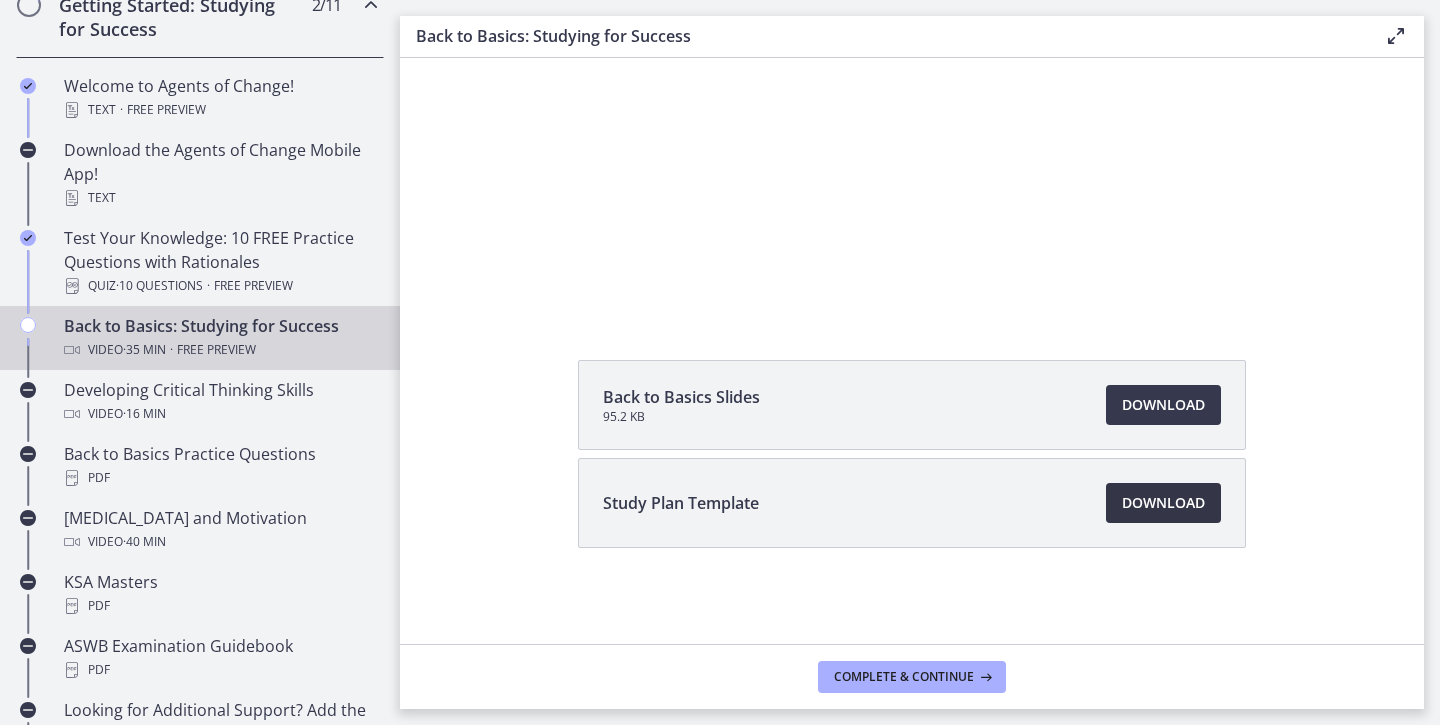 click on "Download
Opens in a new window" at bounding box center [1163, 503] 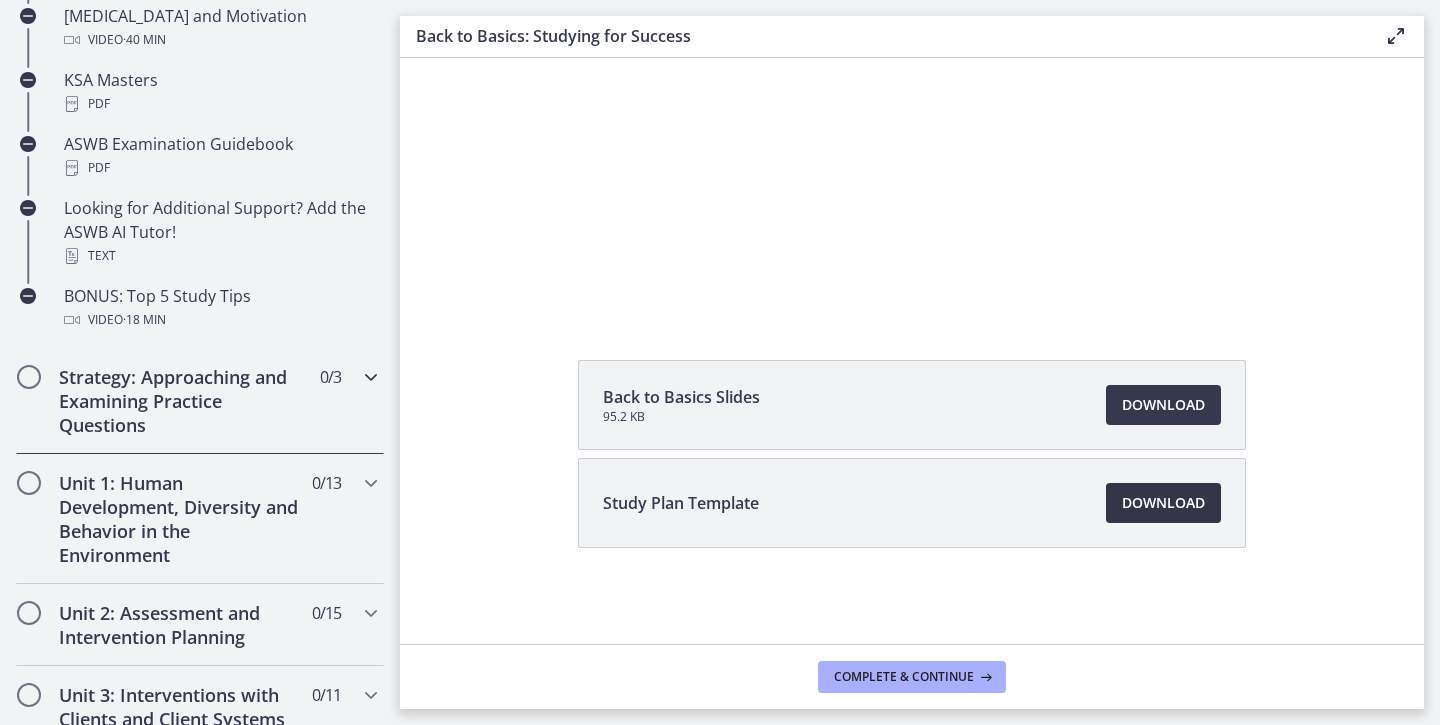 scroll, scrollTop: 920, scrollLeft: 0, axis: vertical 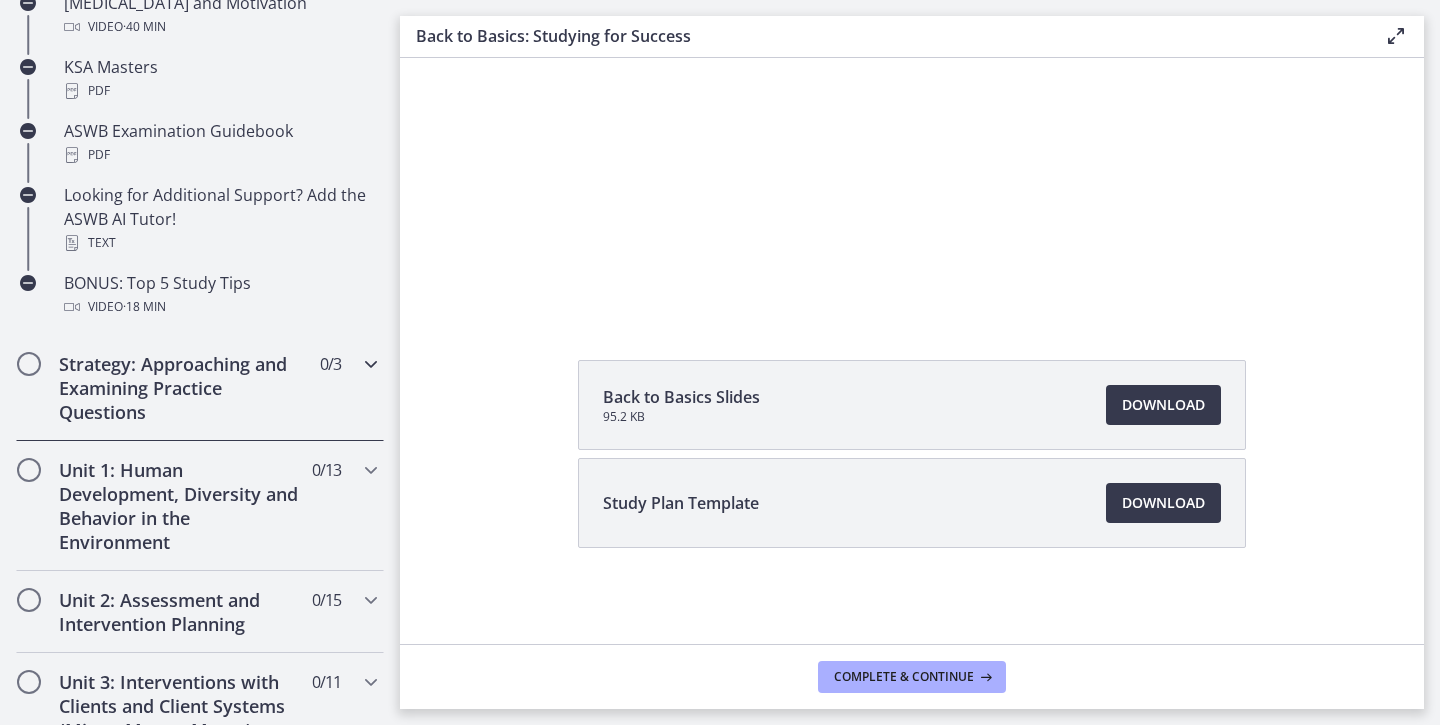 click on "Strategy: Approaching and Examining Practice Questions" at bounding box center (181, 388) 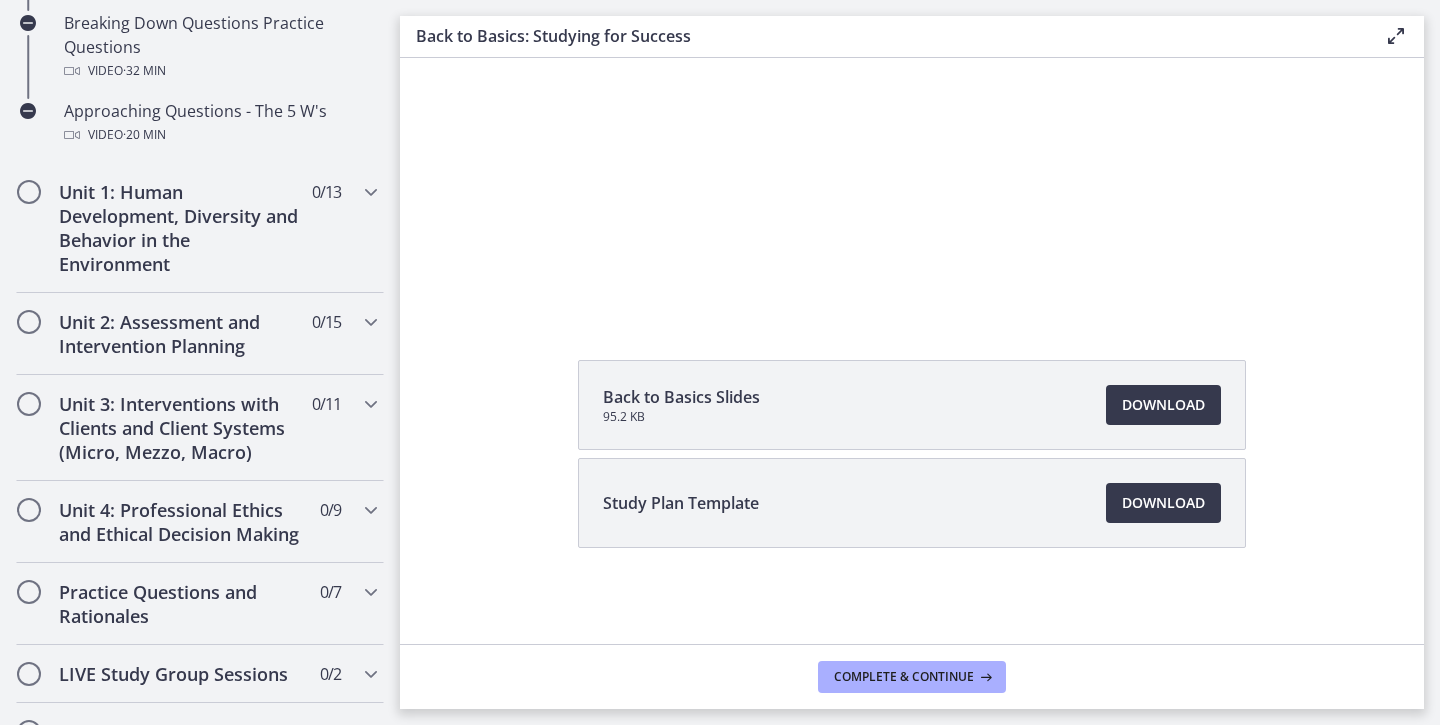 scroll, scrollTop: 634, scrollLeft: 0, axis: vertical 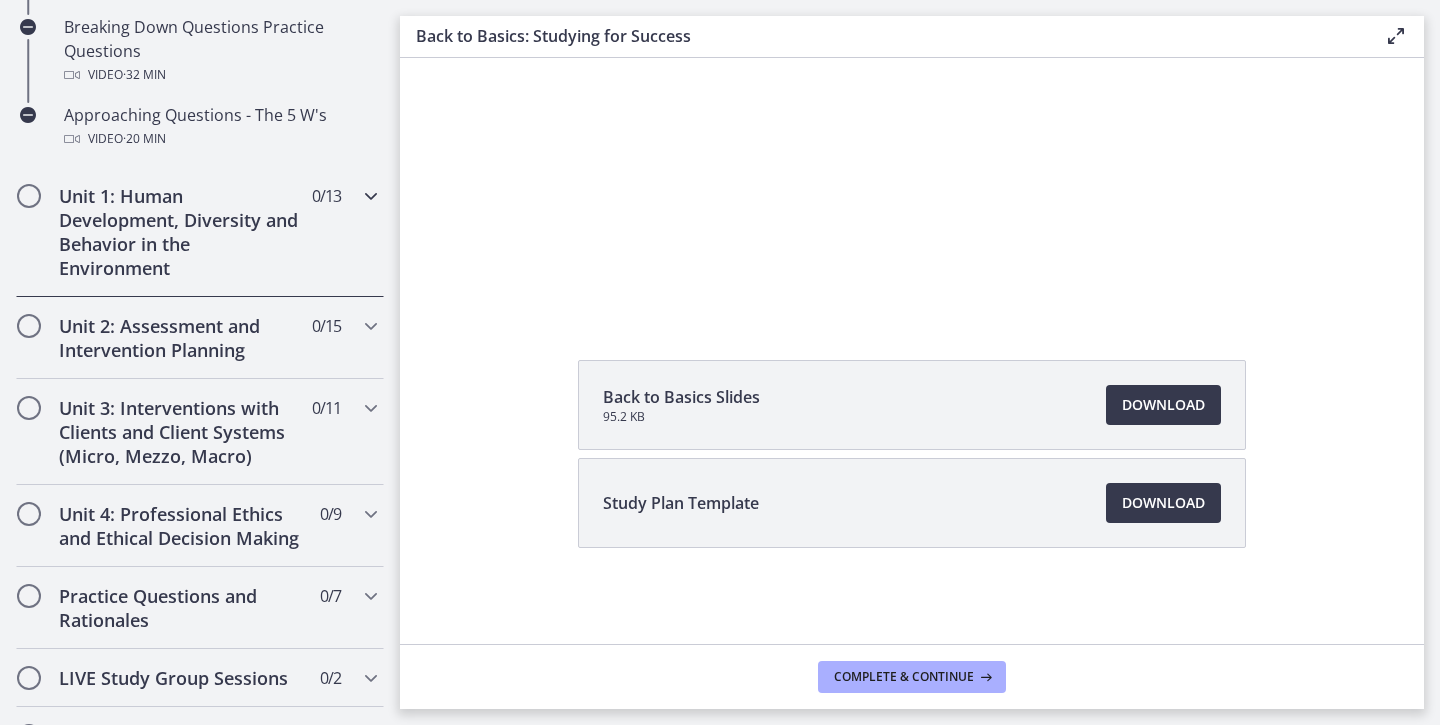 click on "Unit 1: Human Development, Diversity and Behavior in the Environment" at bounding box center [181, 232] 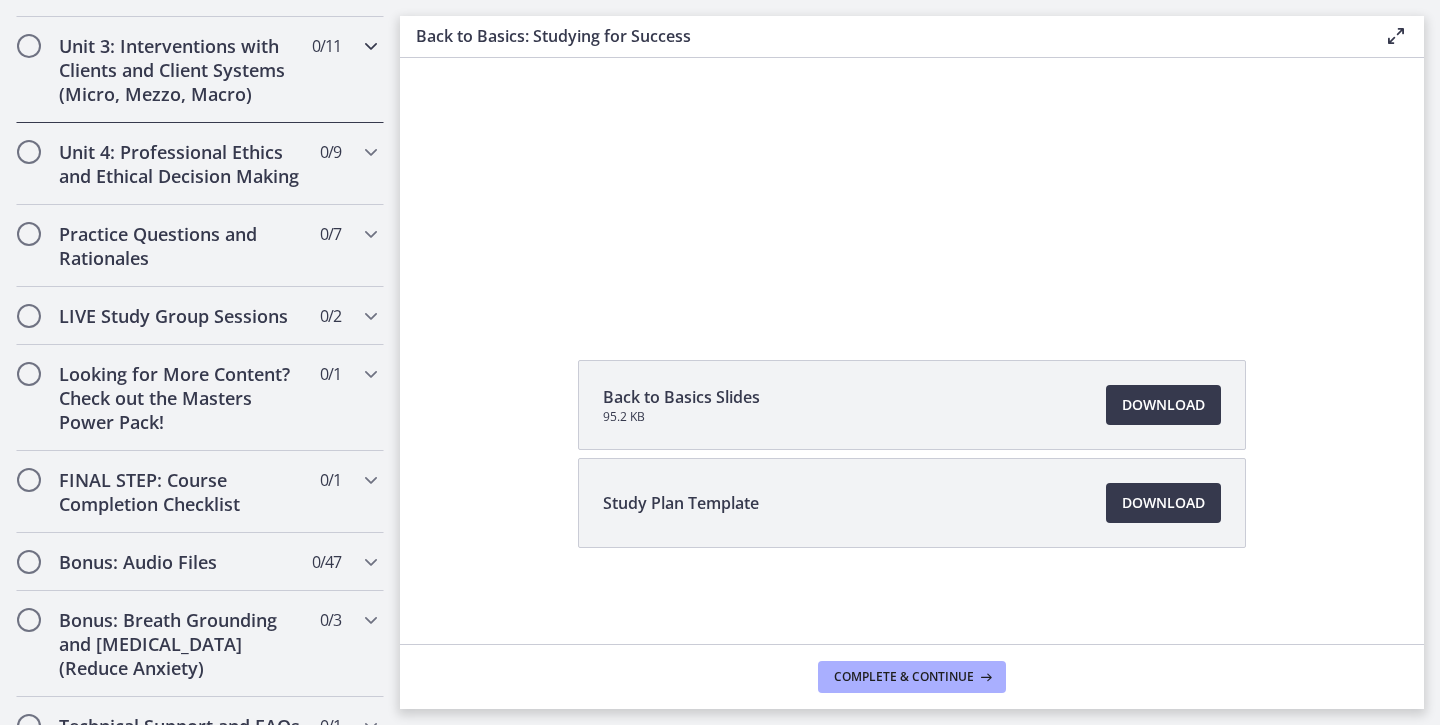 scroll, scrollTop: 1793, scrollLeft: 0, axis: vertical 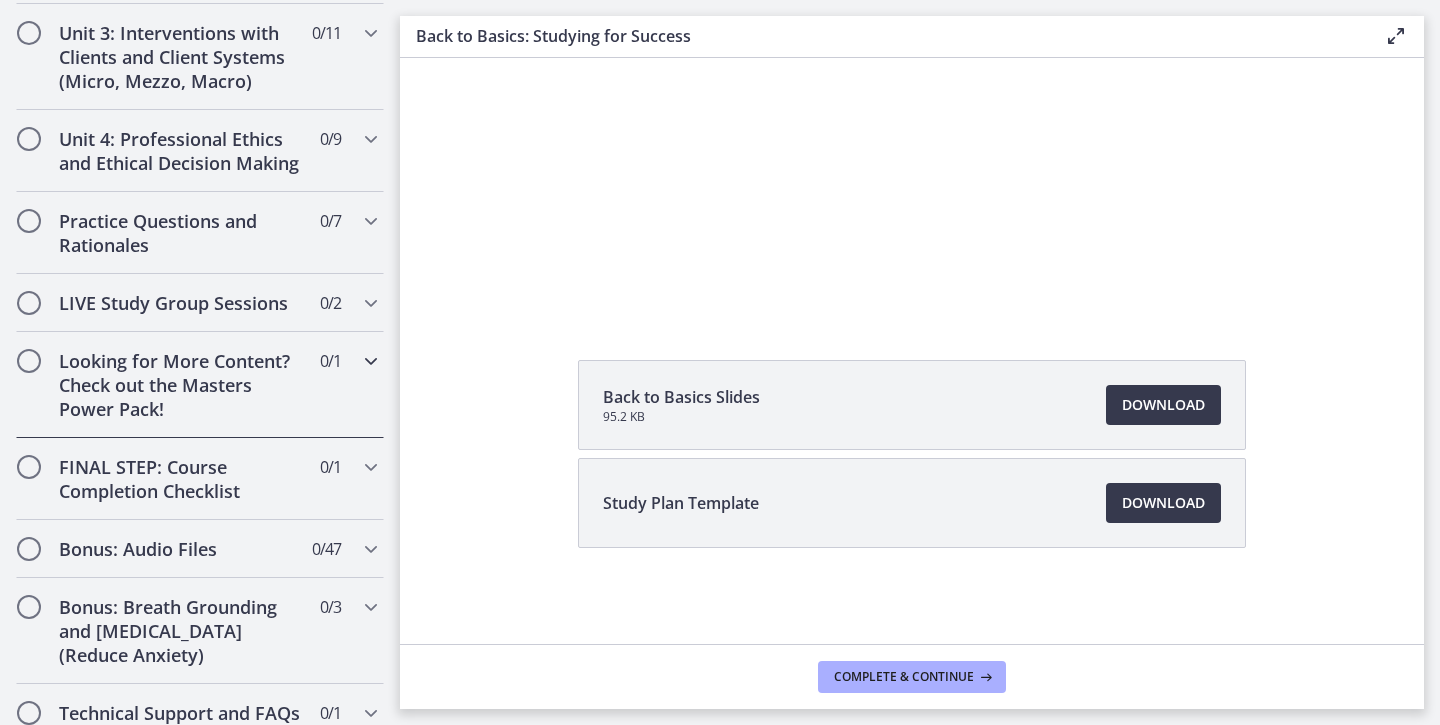 click on "Looking for More Content? Check out the Masters Power Pack!" at bounding box center [181, 385] 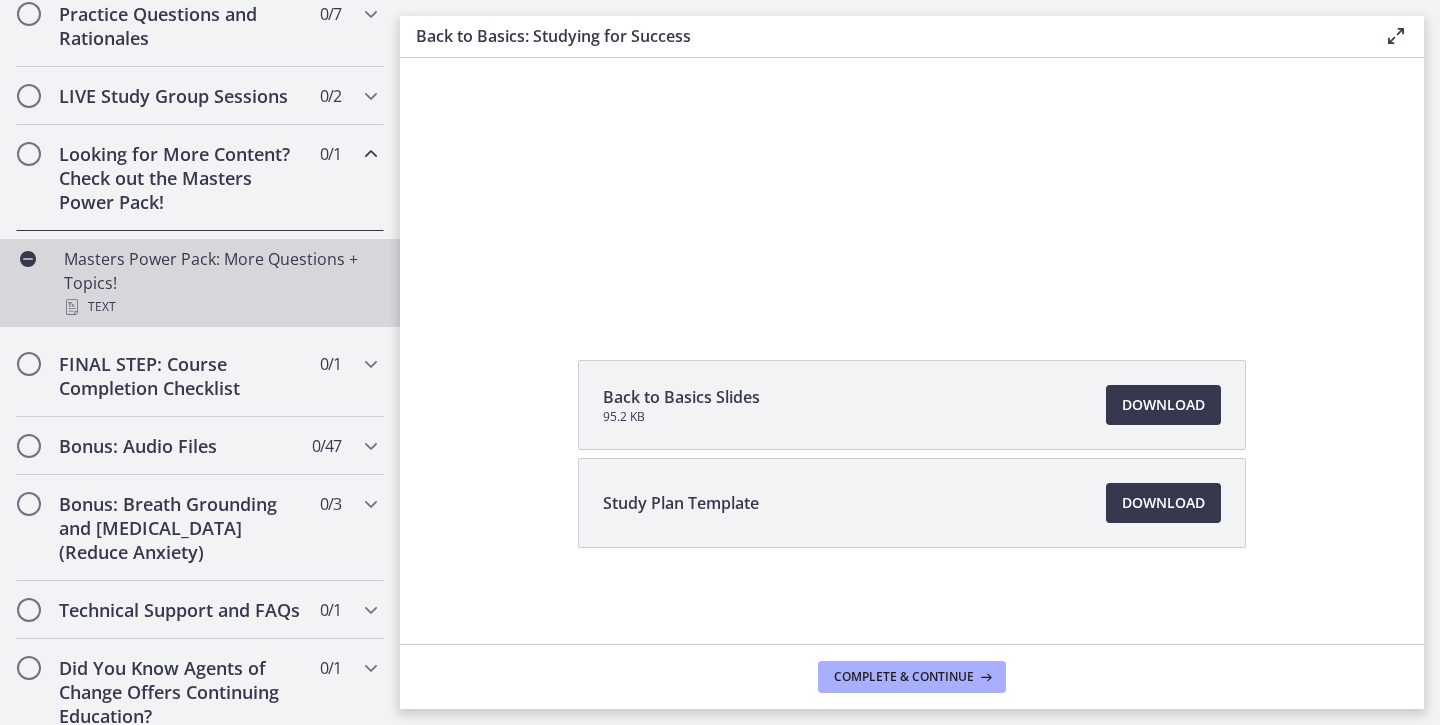 scroll, scrollTop: 997, scrollLeft: 0, axis: vertical 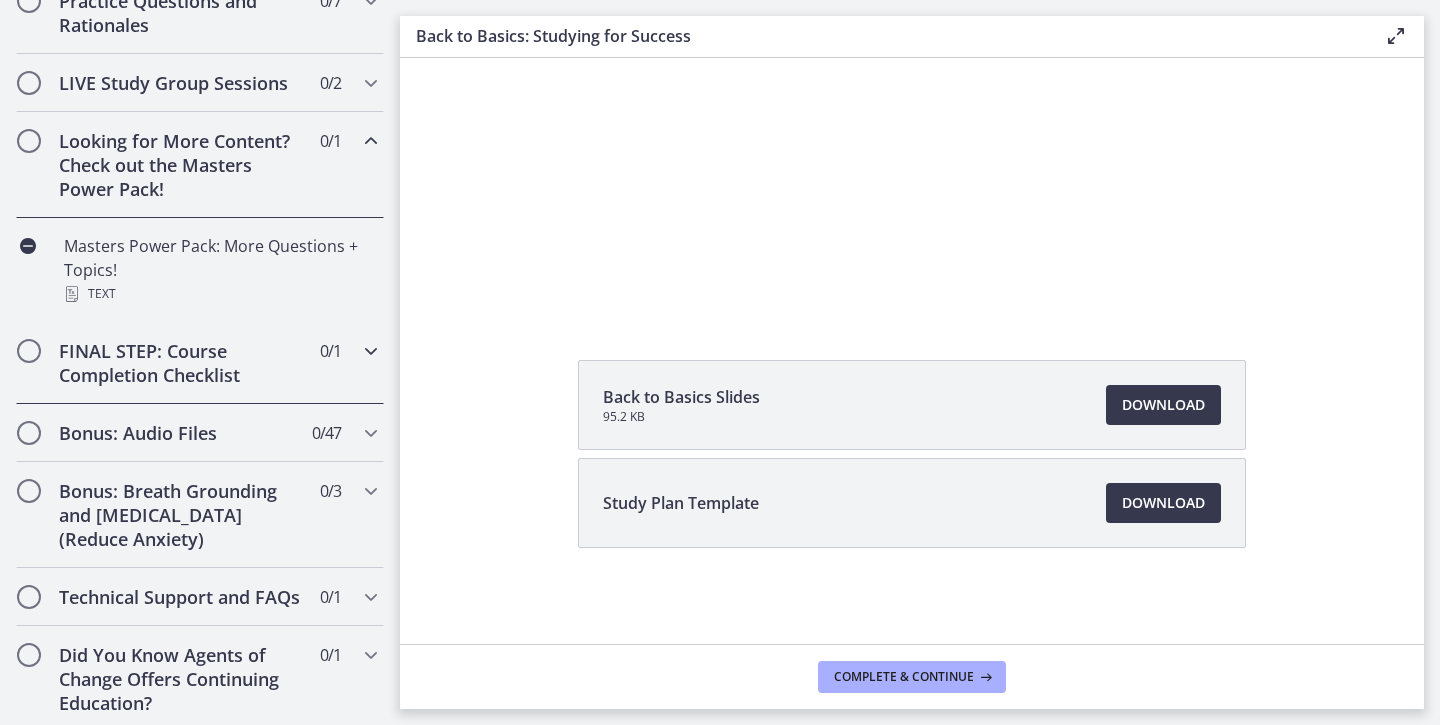 click on "FINAL STEP: Course Completion Checklist" at bounding box center (181, 363) 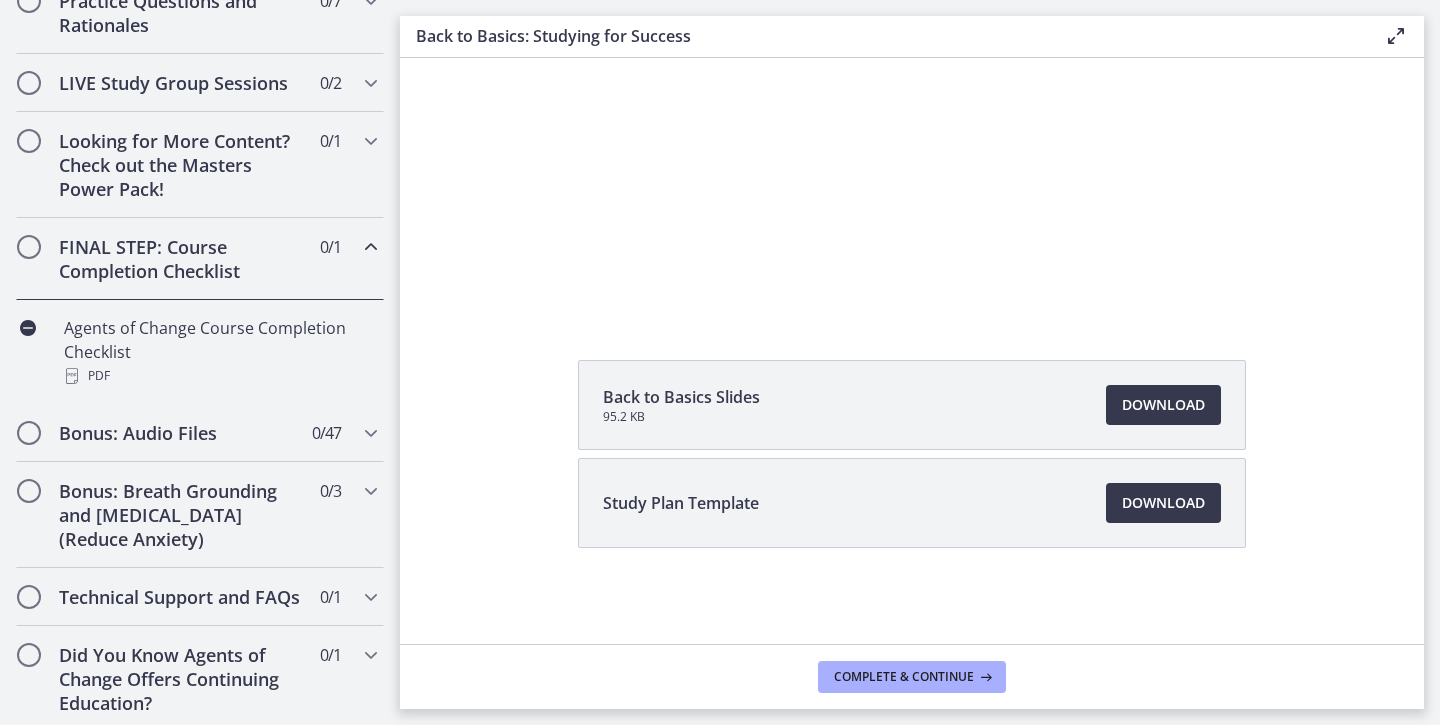 click on "FINAL STEP: Course Completion Checklist" at bounding box center [181, 259] 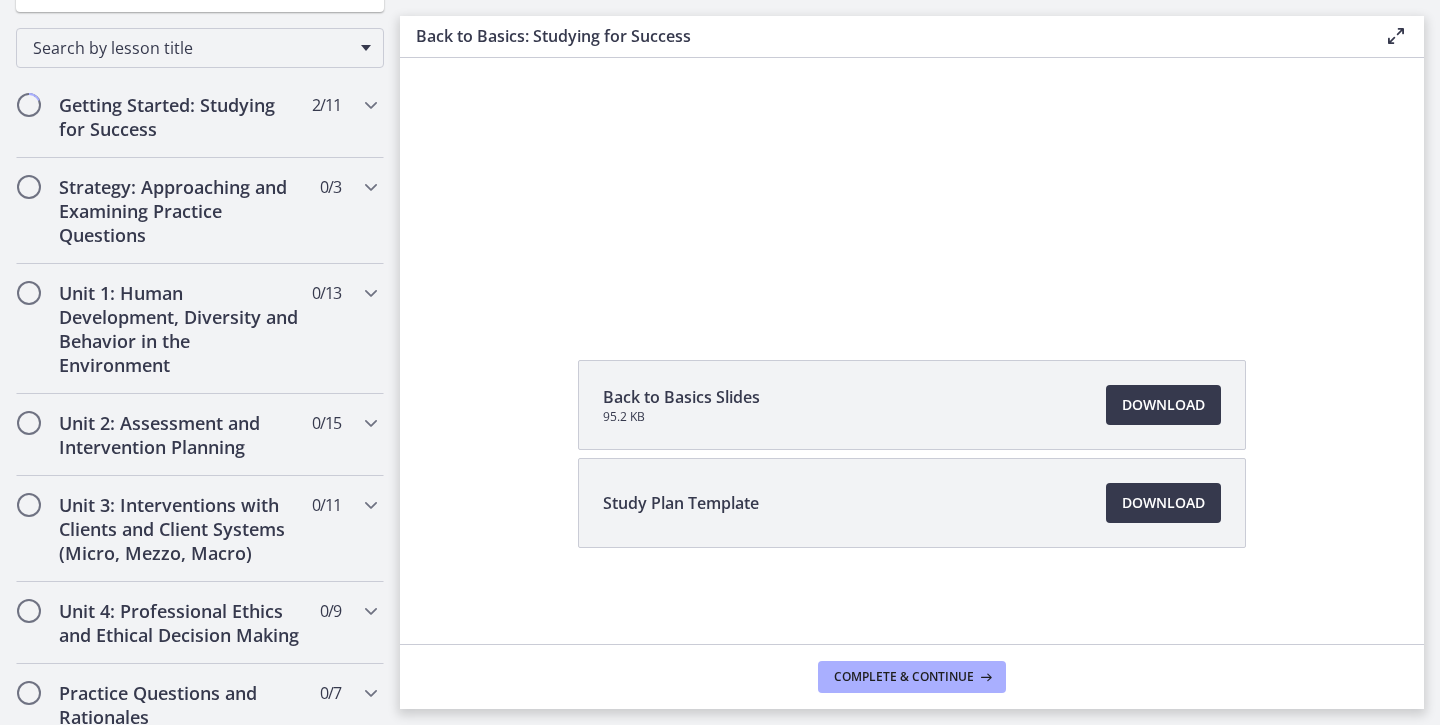 scroll, scrollTop: 0, scrollLeft: 0, axis: both 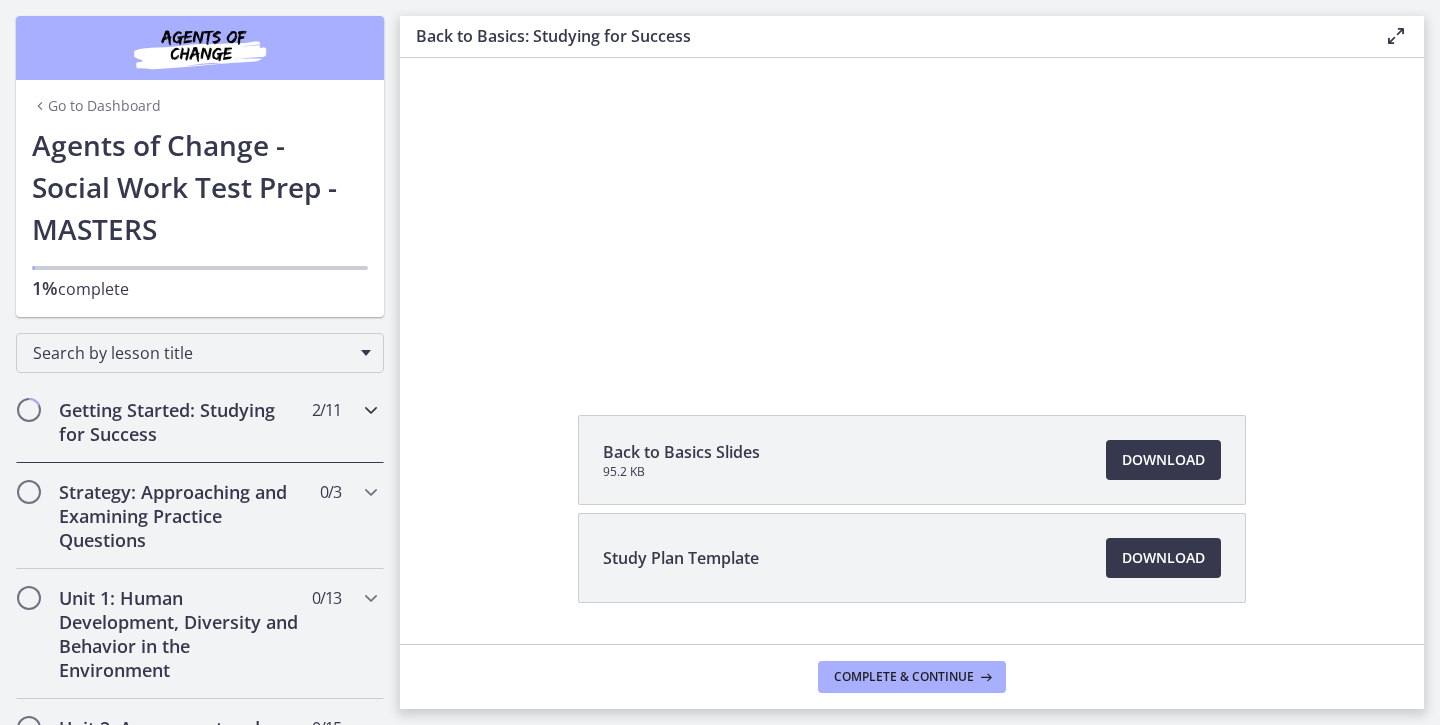 click on "Getting Started: Studying for Success" at bounding box center (181, 422) 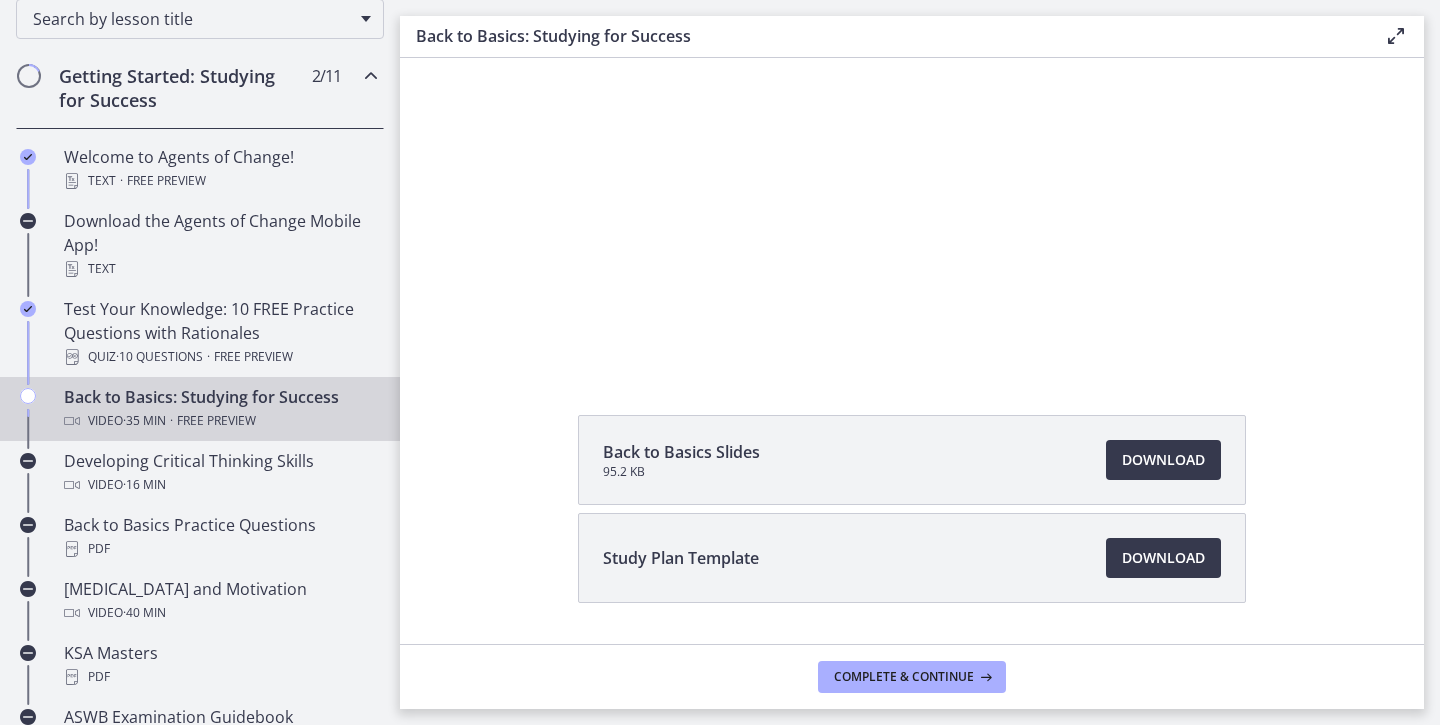 scroll, scrollTop: 341, scrollLeft: 0, axis: vertical 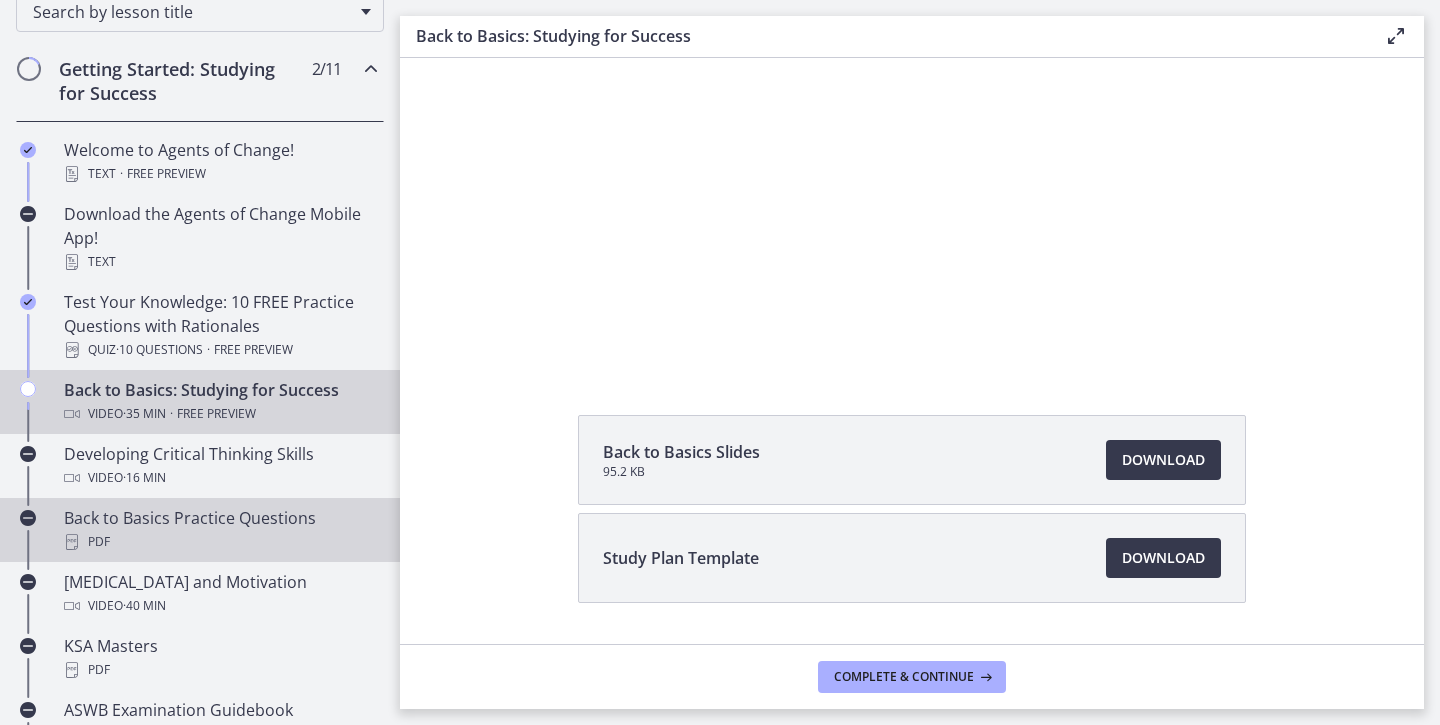 click on "Back to Basics Practice Questions
PDF" at bounding box center [220, 530] 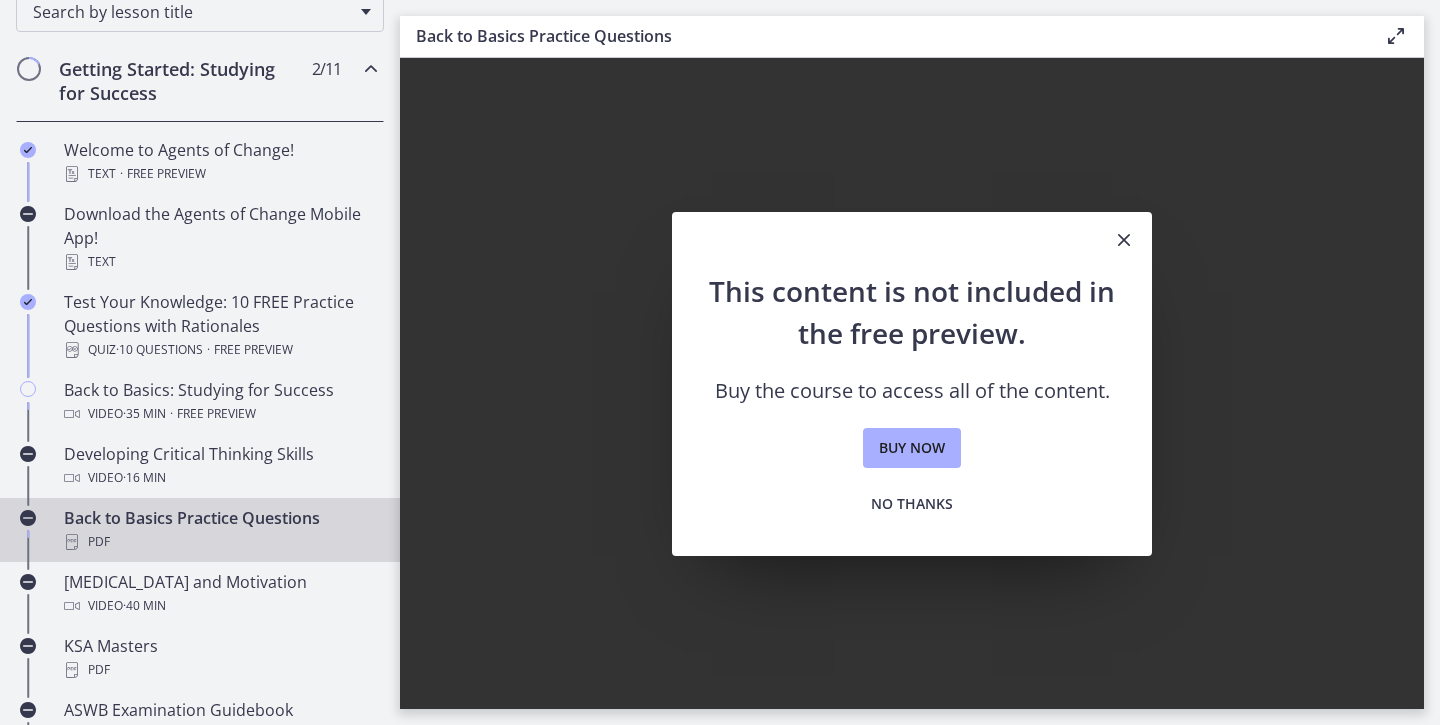 scroll, scrollTop: 0, scrollLeft: 0, axis: both 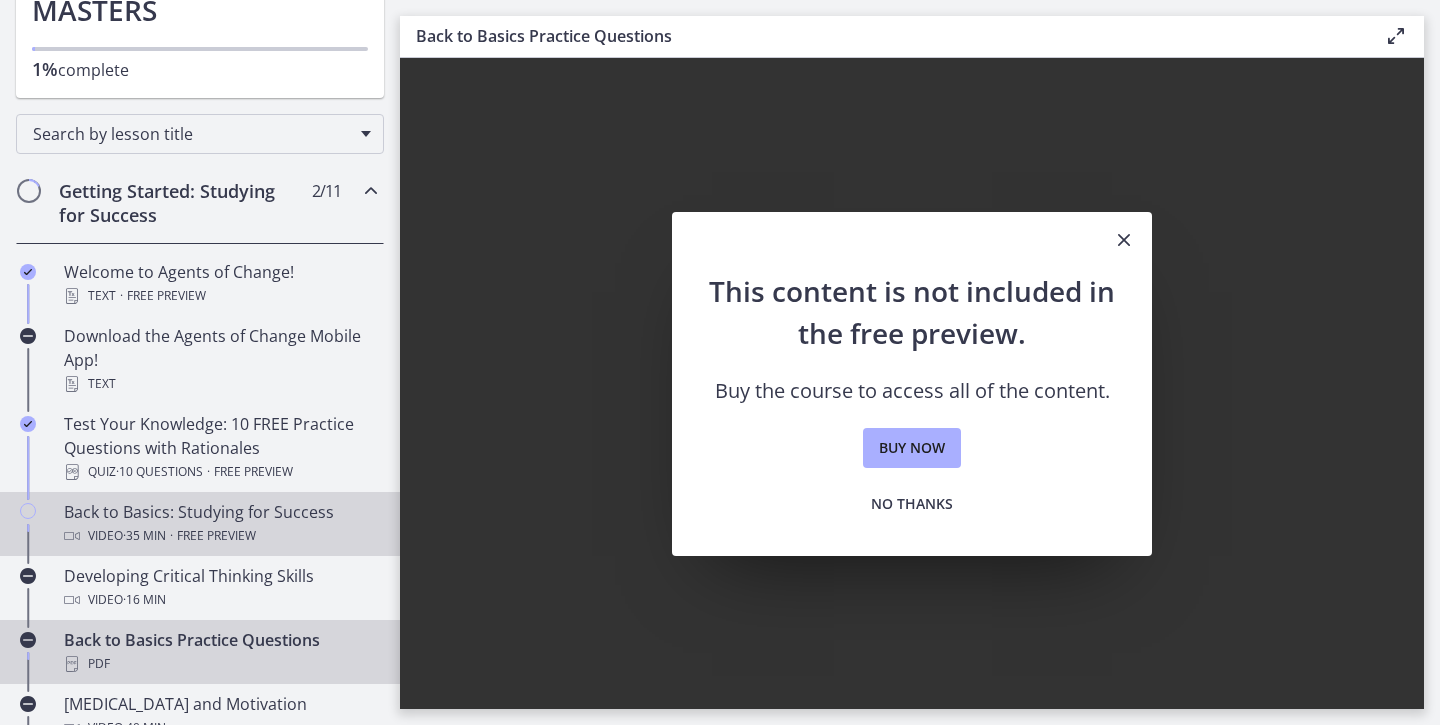 click on "Free preview" at bounding box center (216, 536) 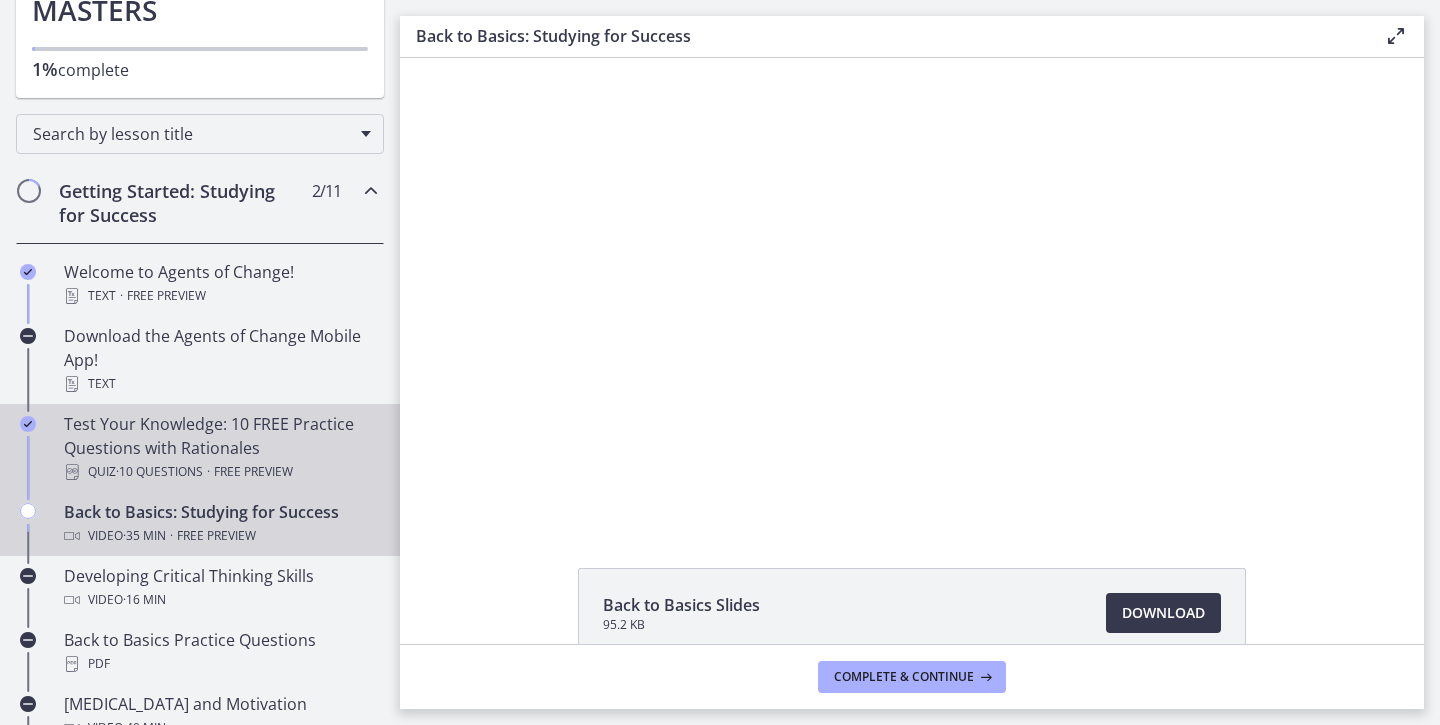 scroll, scrollTop: 0, scrollLeft: 0, axis: both 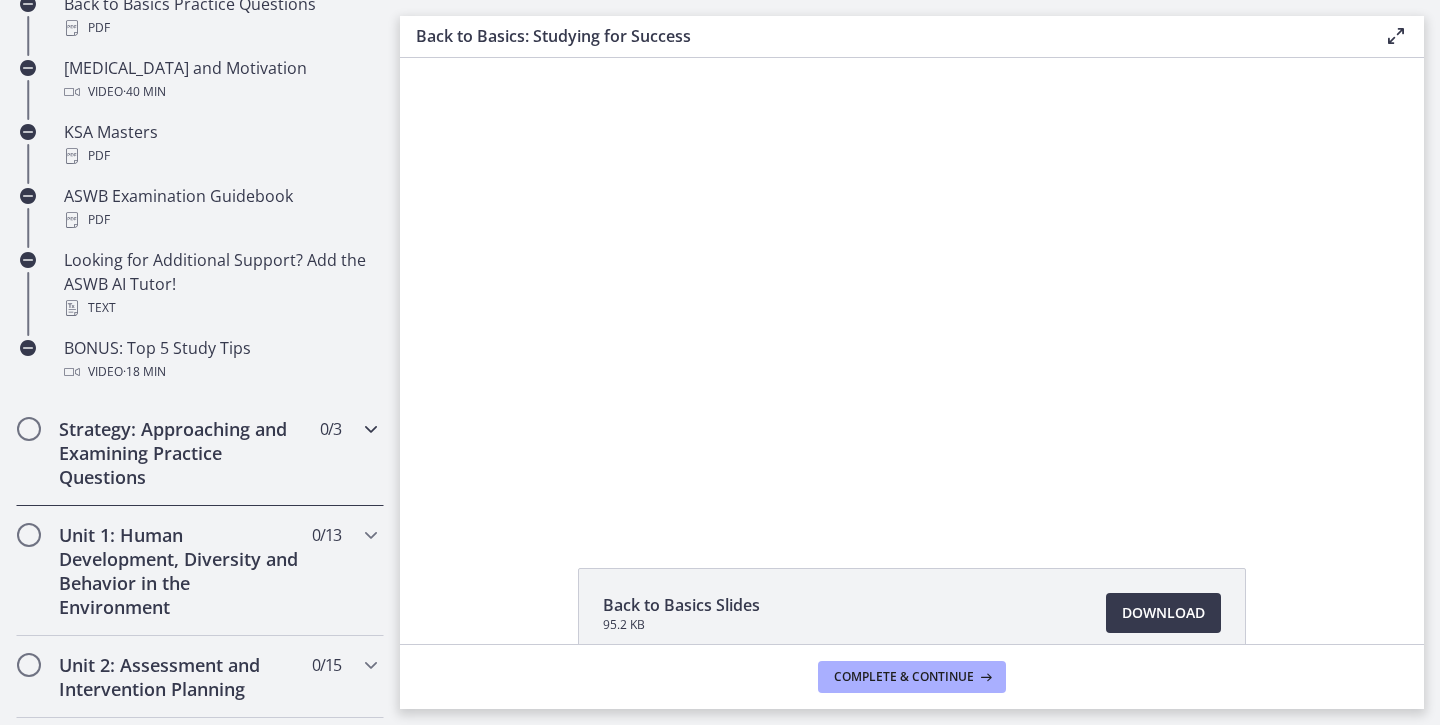 click on "Strategy: Approaching and Examining Practice Questions" at bounding box center (181, 453) 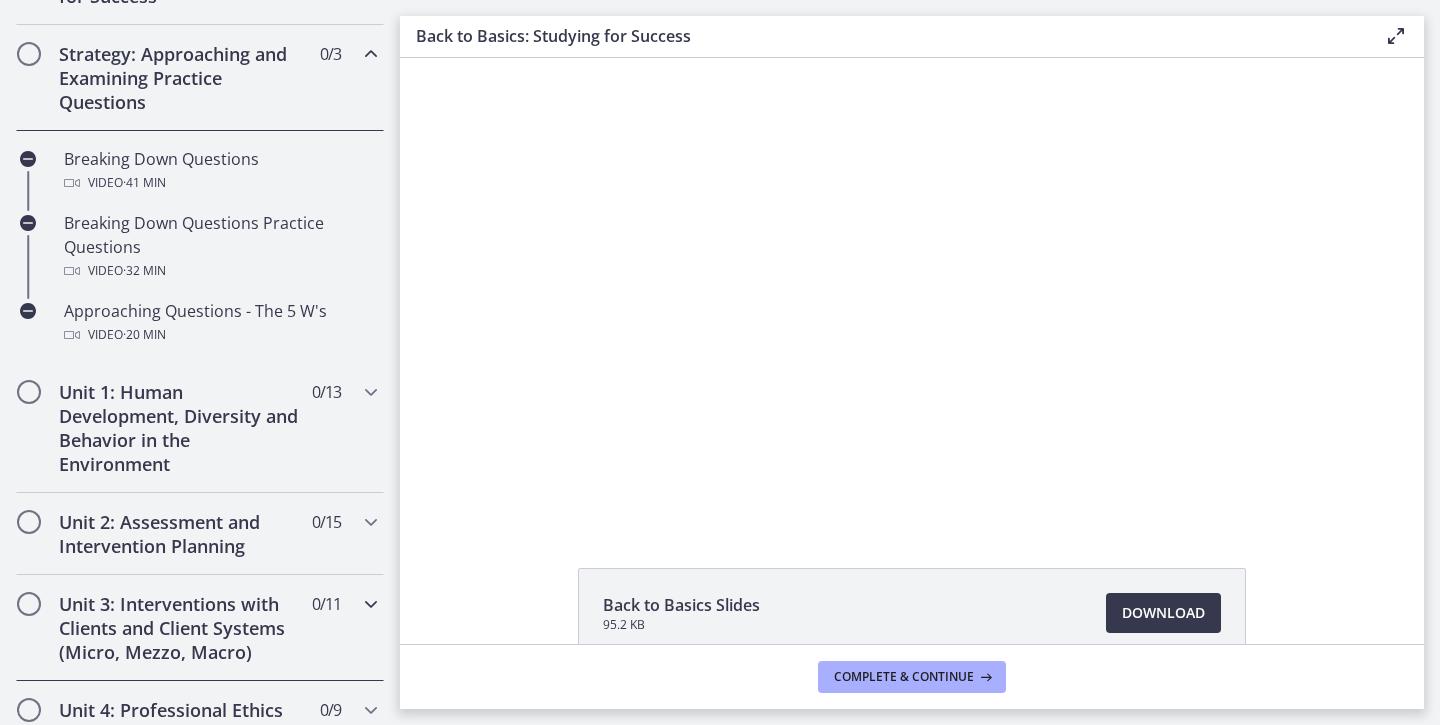 scroll, scrollTop: 436, scrollLeft: 0, axis: vertical 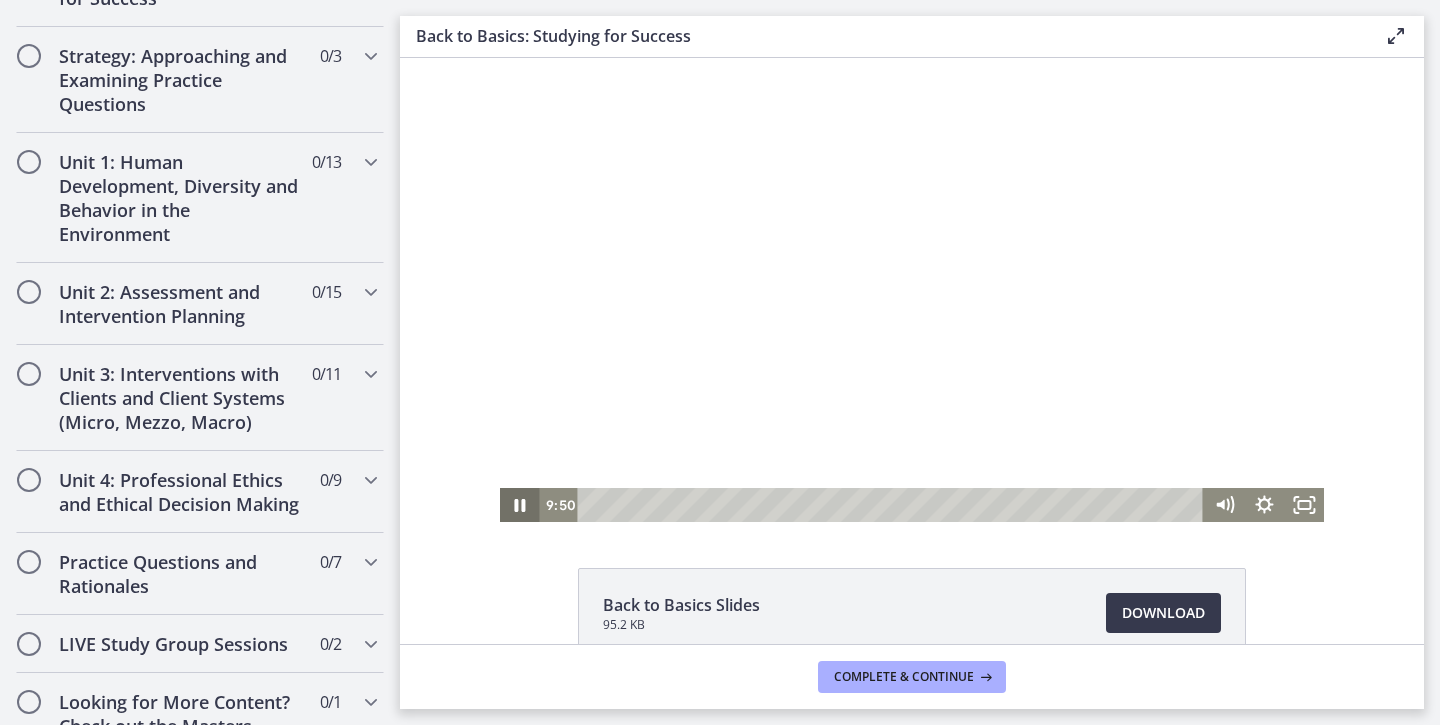 click 